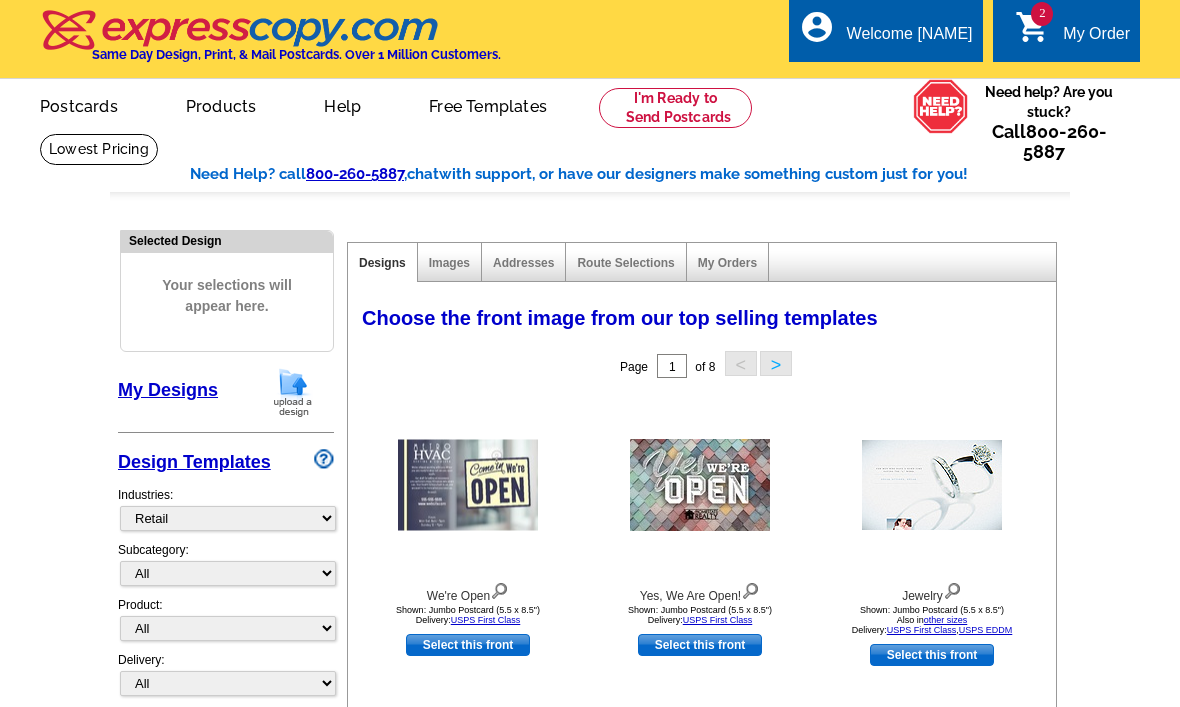 select on "811" 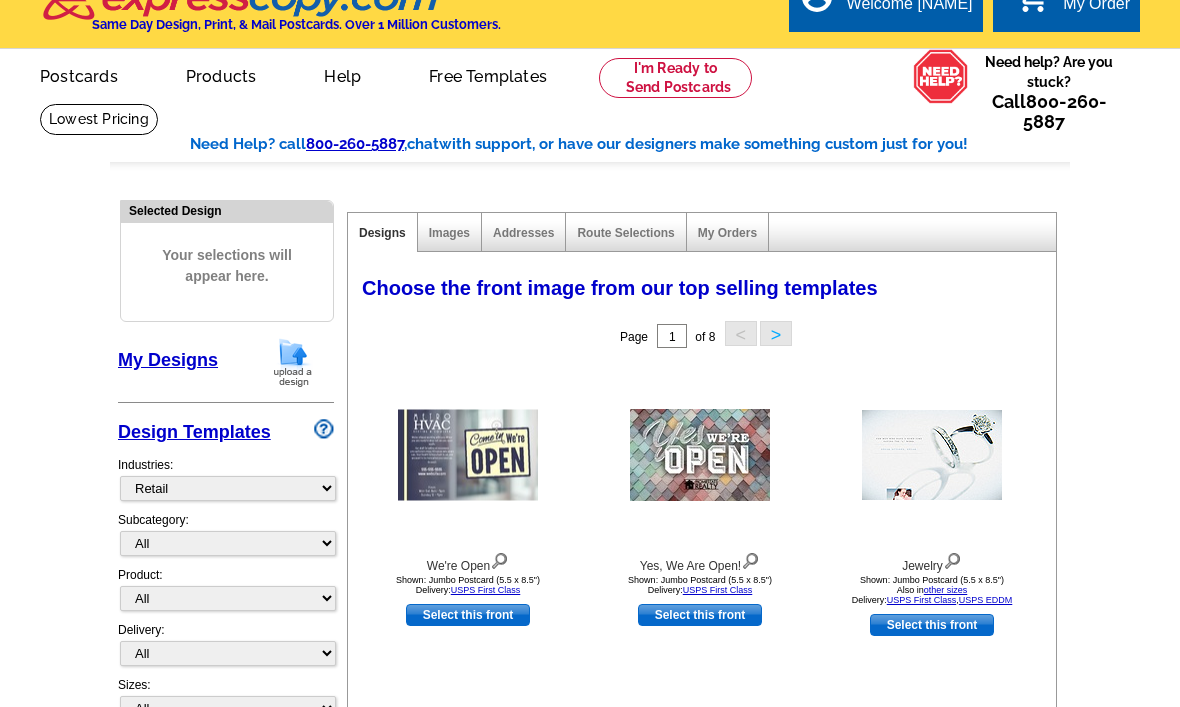 scroll, scrollTop: 0, scrollLeft: 0, axis: both 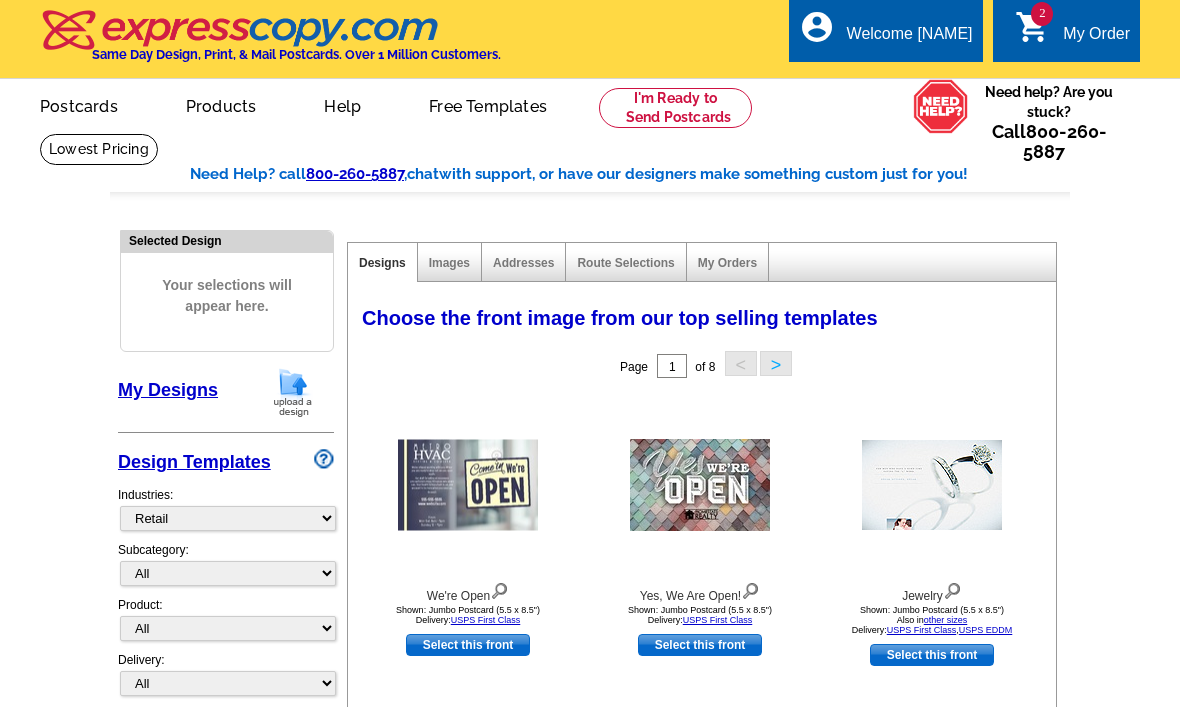 click on "shopping_cart" at bounding box center [1033, 27] 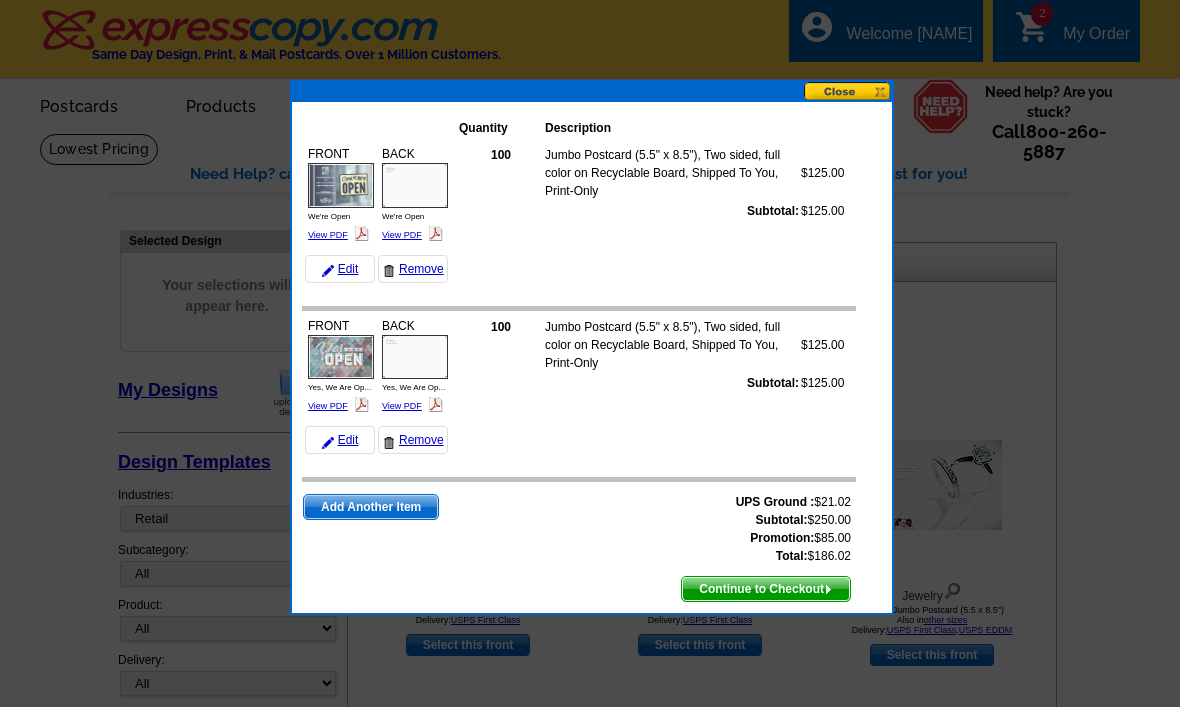 click at bounding box center [848, 91] 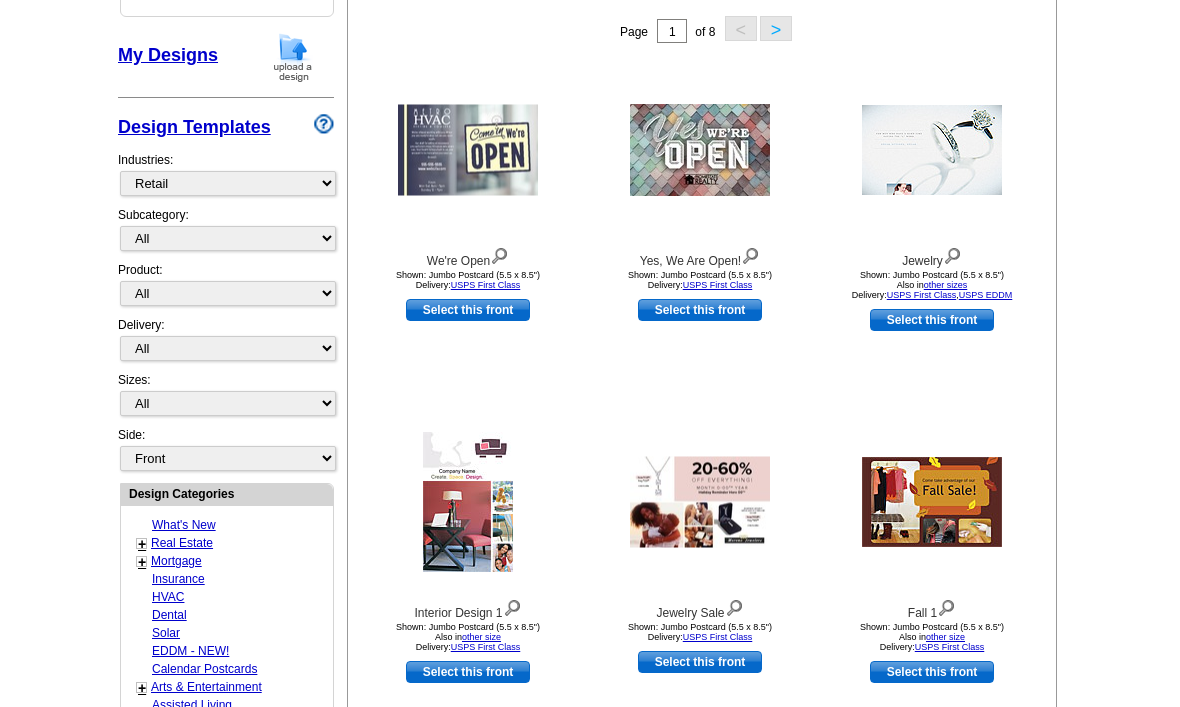 scroll, scrollTop: 328, scrollLeft: 0, axis: vertical 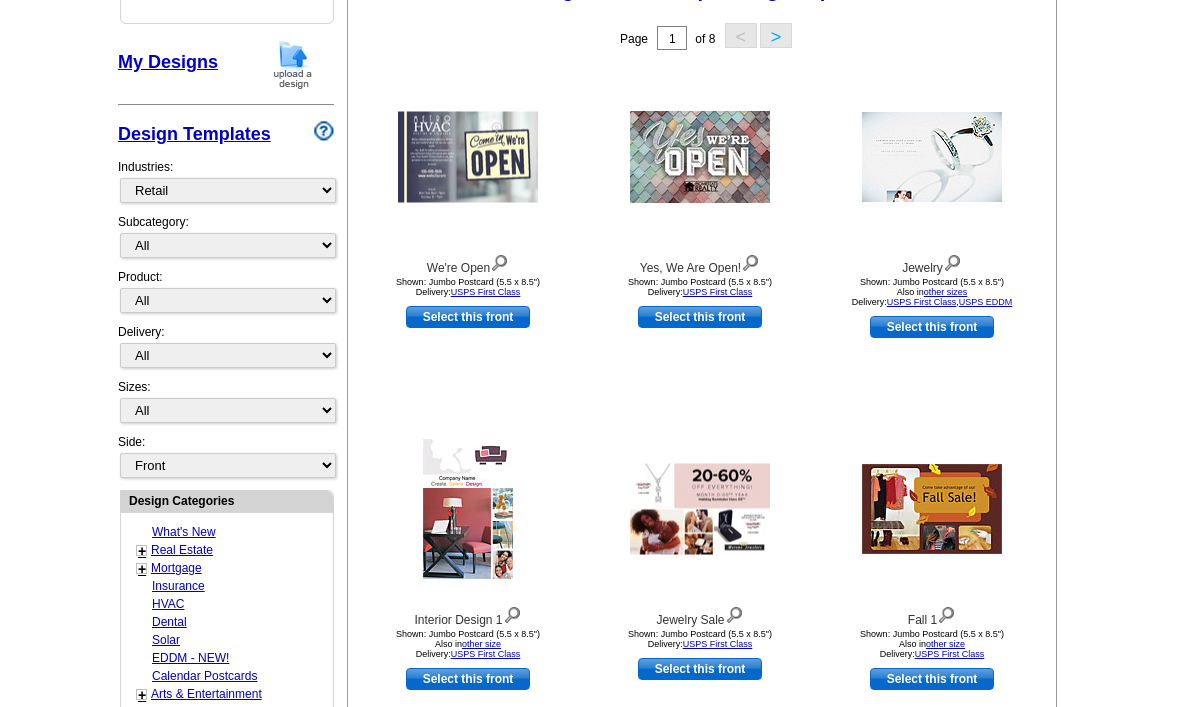 click on "Select this front" at bounding box center [932, 327] 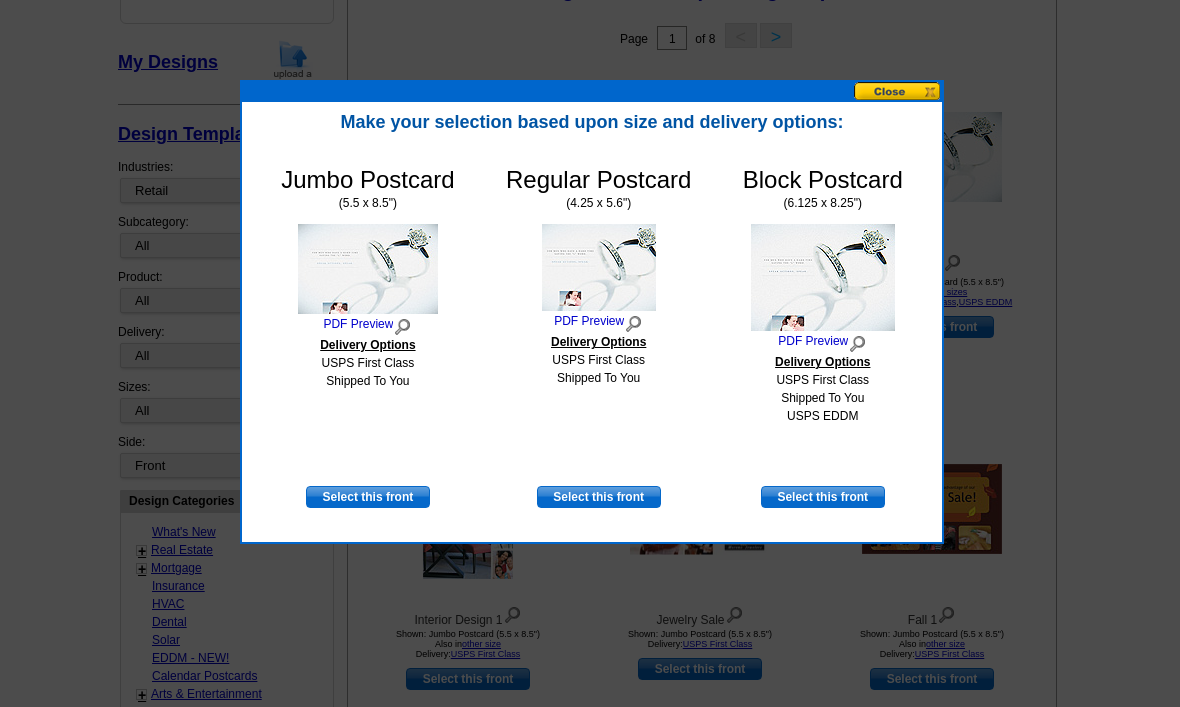 click on "Select this front" at bounding box center [823, 497] 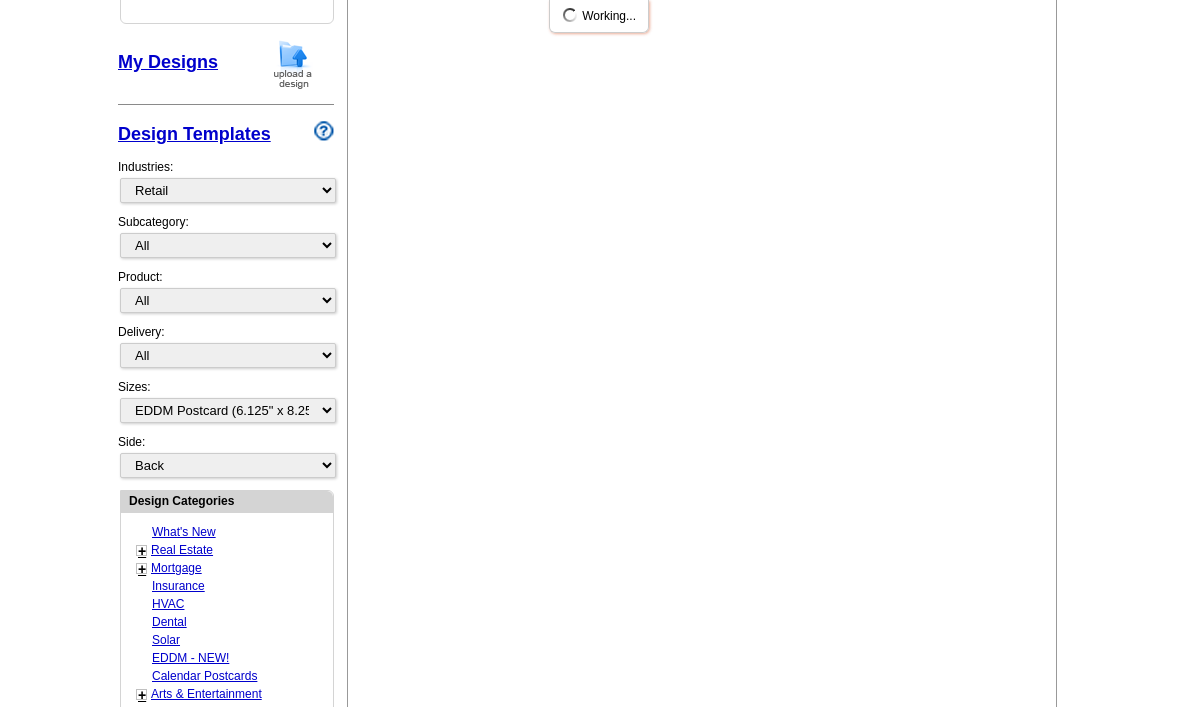 scroll, scrollTop: 0, scrollLeft: 0, axis: both 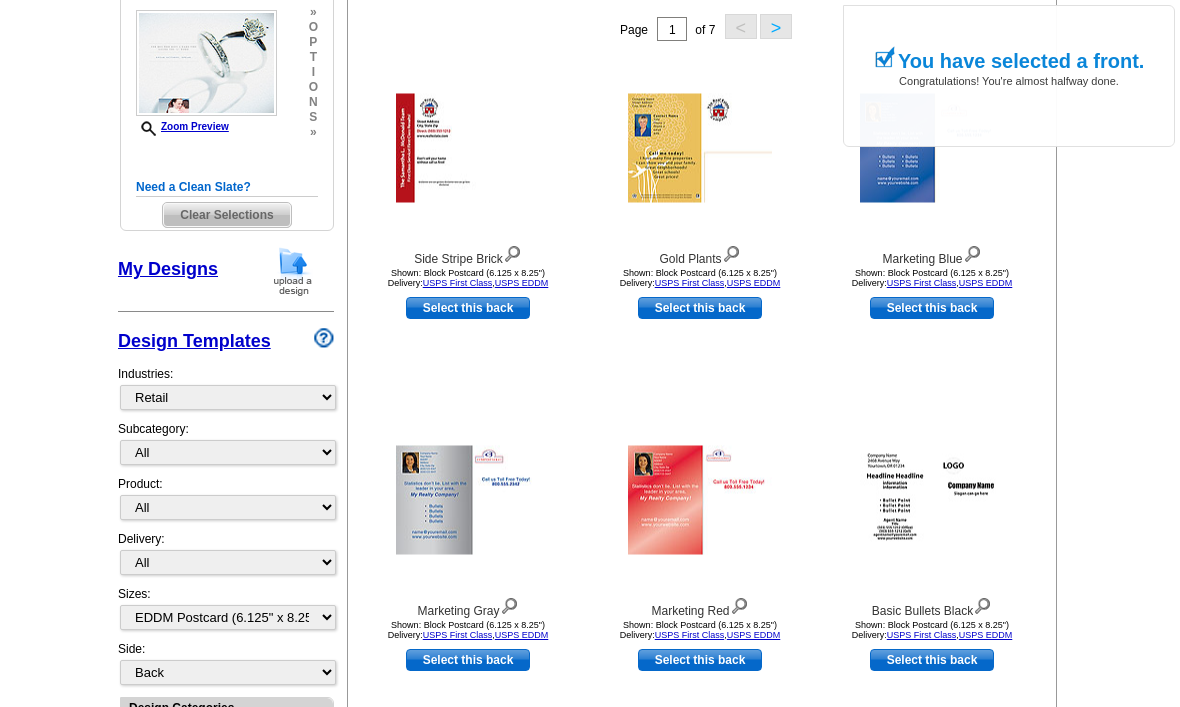 click on "Design Categories" at bounding box center (227, 707) 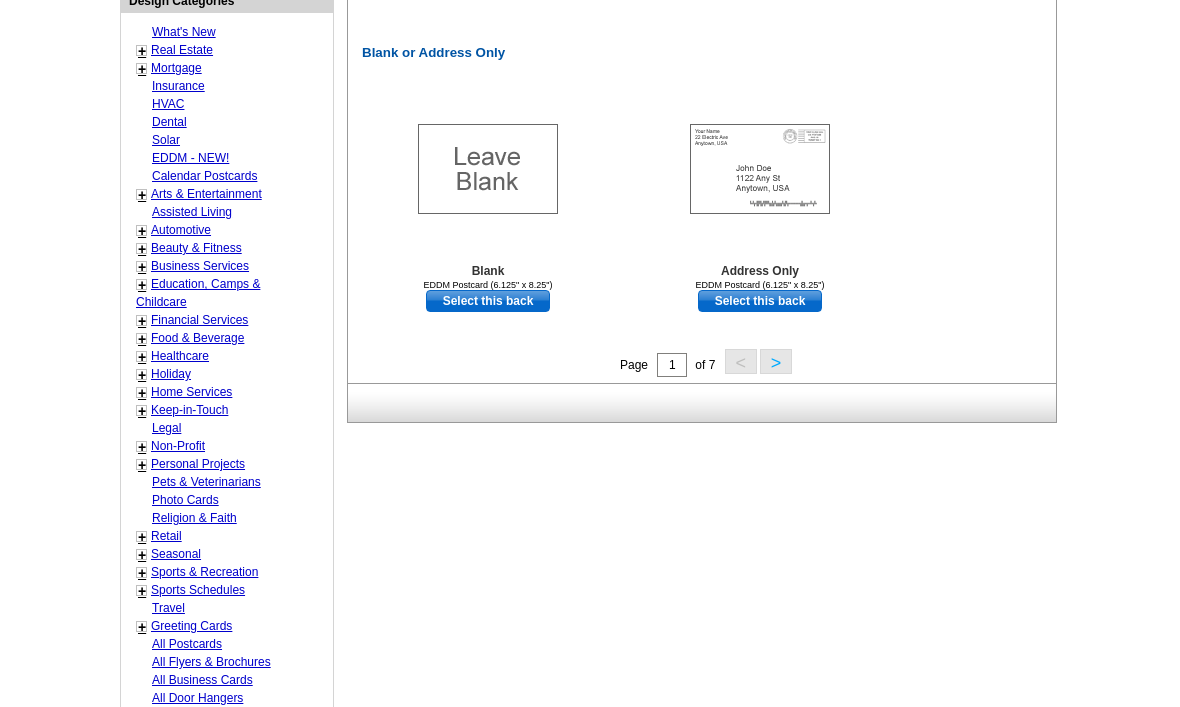 click on ">" at bounding box center (776, 361) 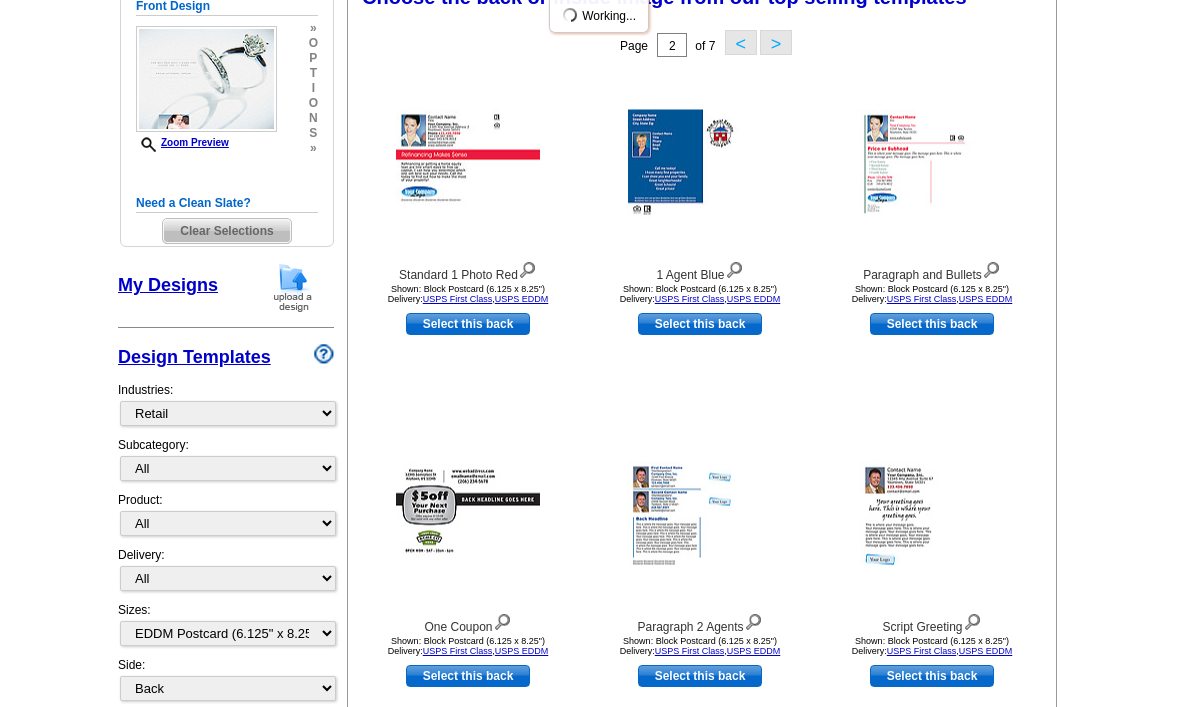 scroll, scrollTop: 293, scrollLeft: 0, axis: vertical 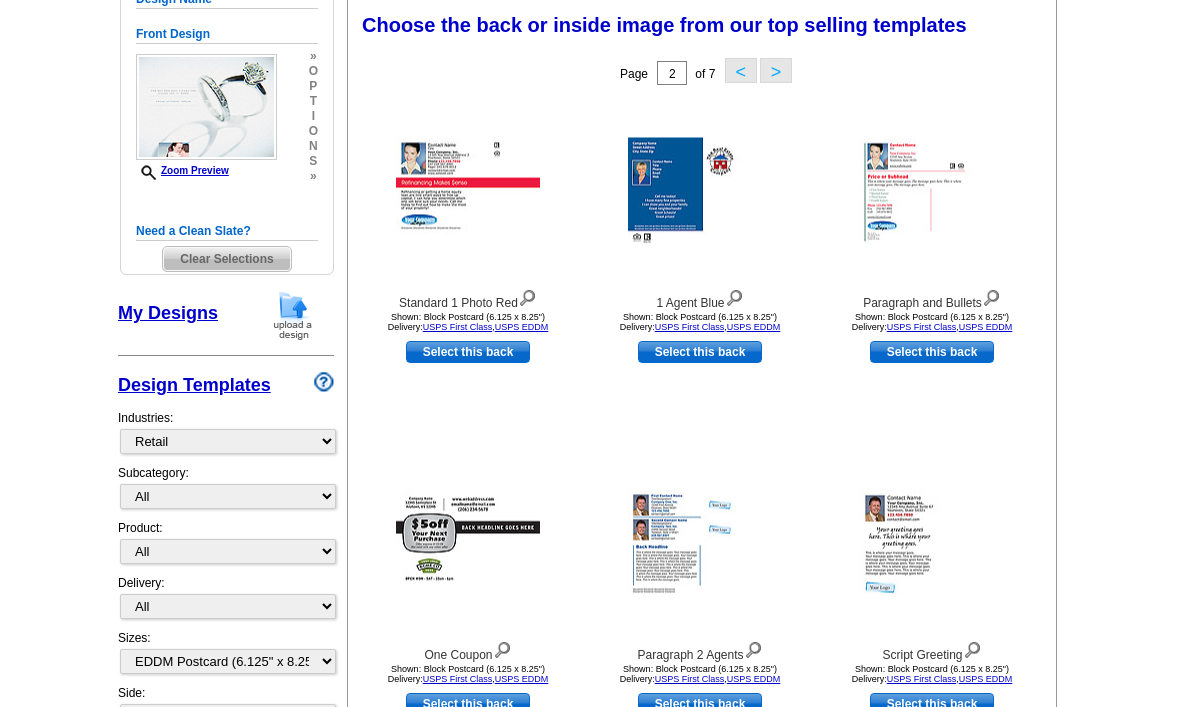 click on "Choose the back or inside image from our top selling templates
Select one of the template options below for the back/inside of your printing order.
Next Step: Customize Your Design" at bounding box center [706, 29] 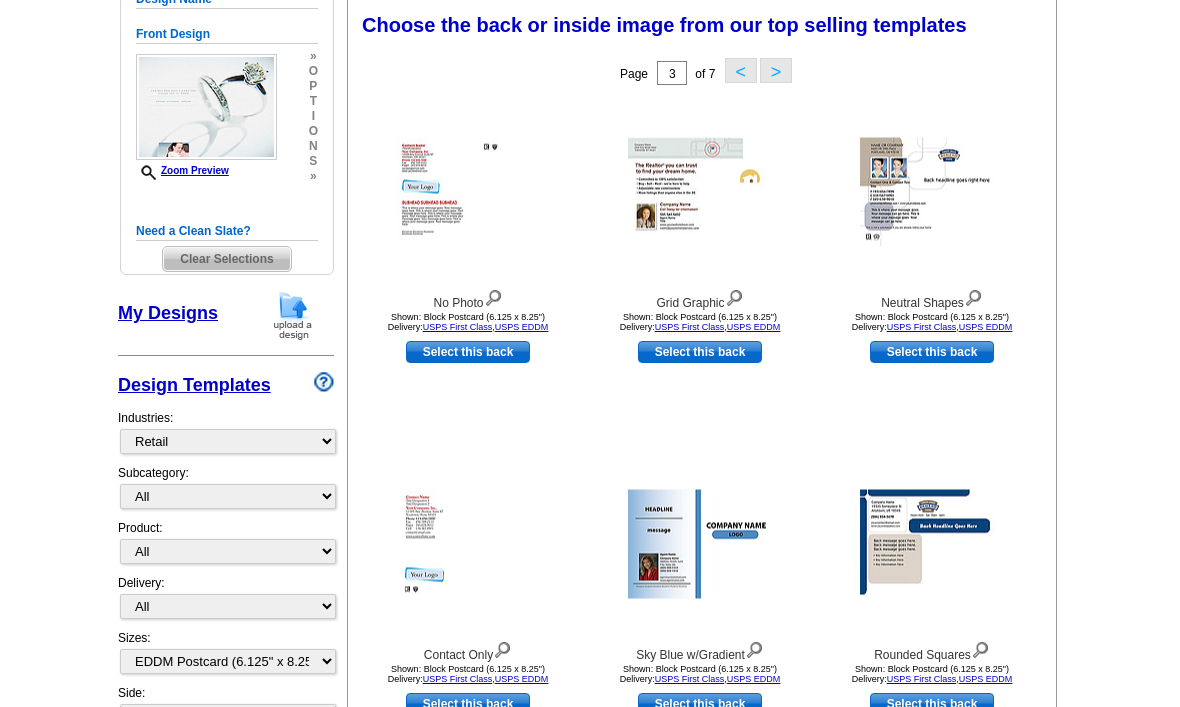 click on ">" at bounding box center (776, 70) 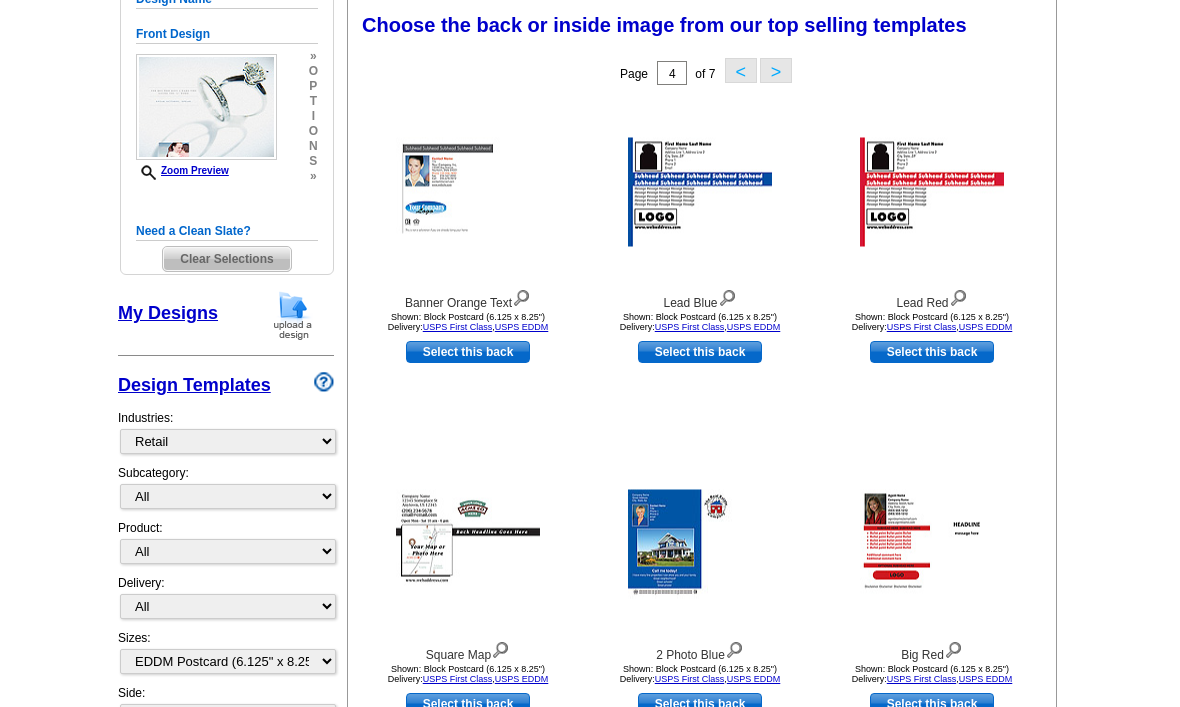 click on "Clear Selections" at bounding box center [226, 259] 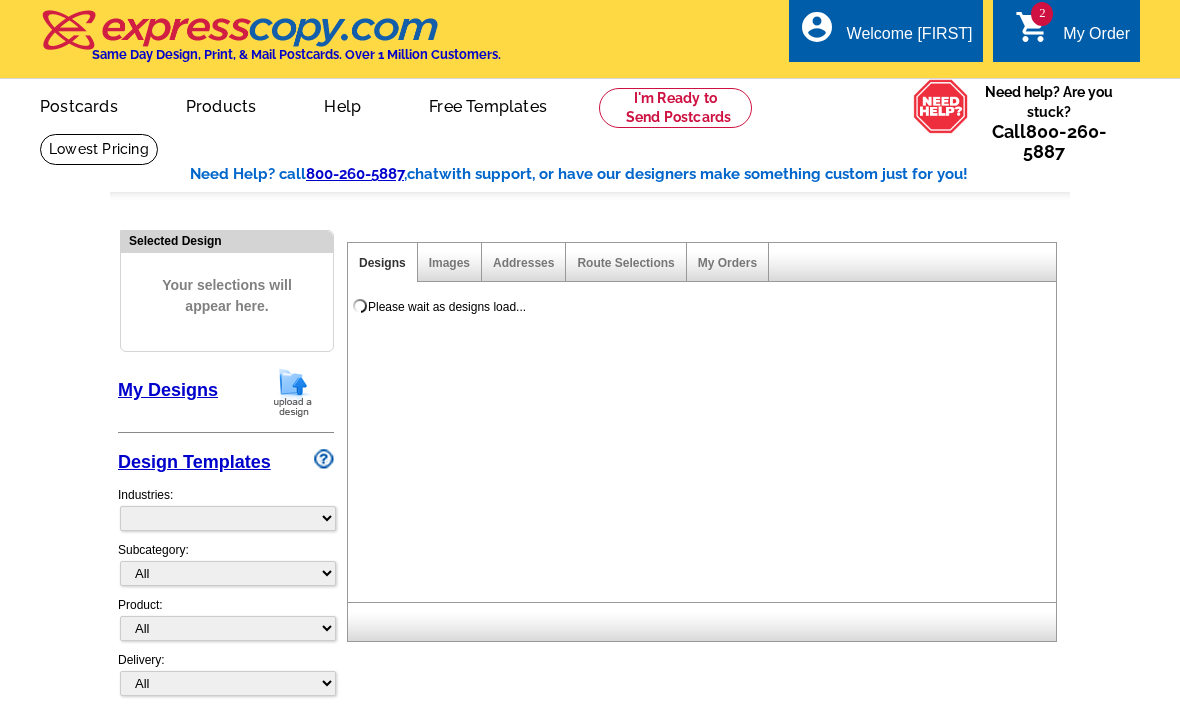 scroll, scrollTop: 0, scrollLeft: 0, axis: both 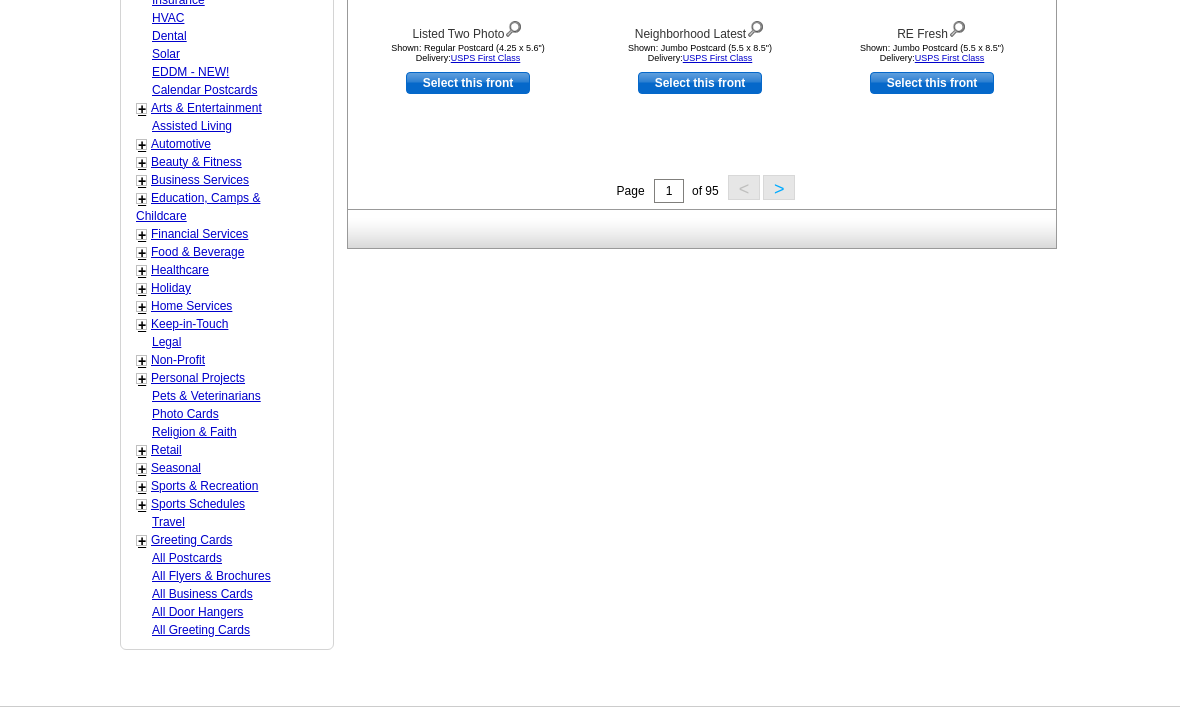 click on "+" at bounding box center (142, 326) 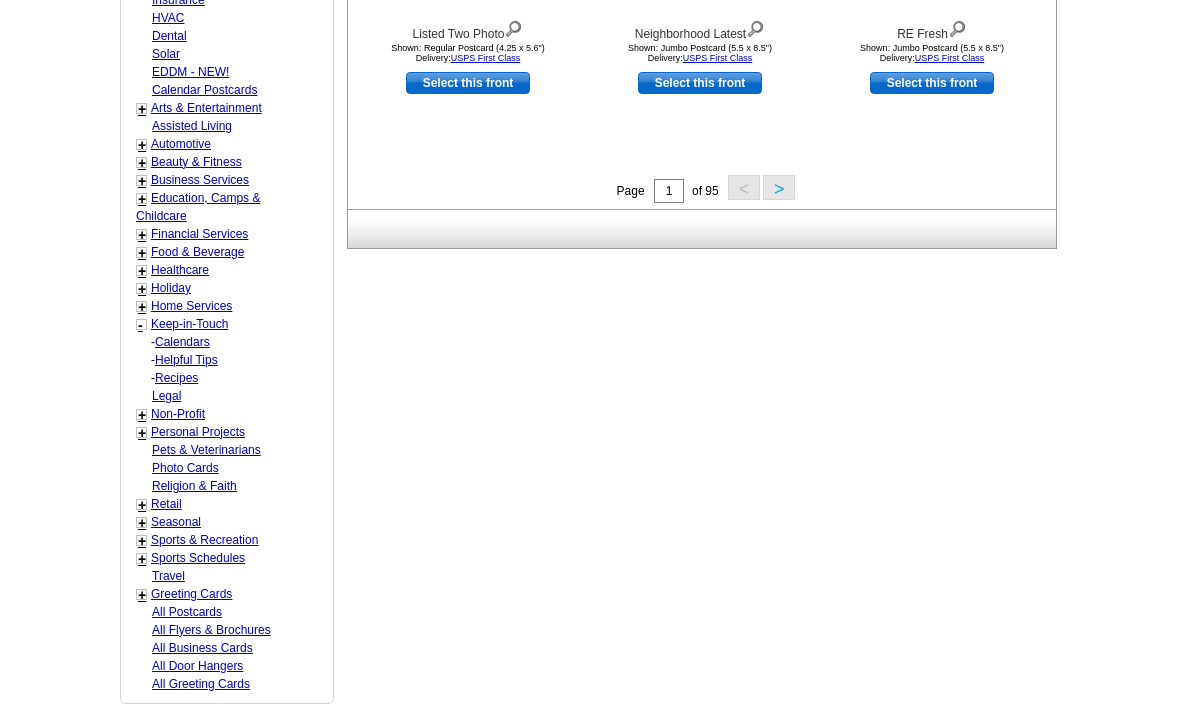 scroll, scrollTop: 914, scrollLeft: 0, axis: vertical 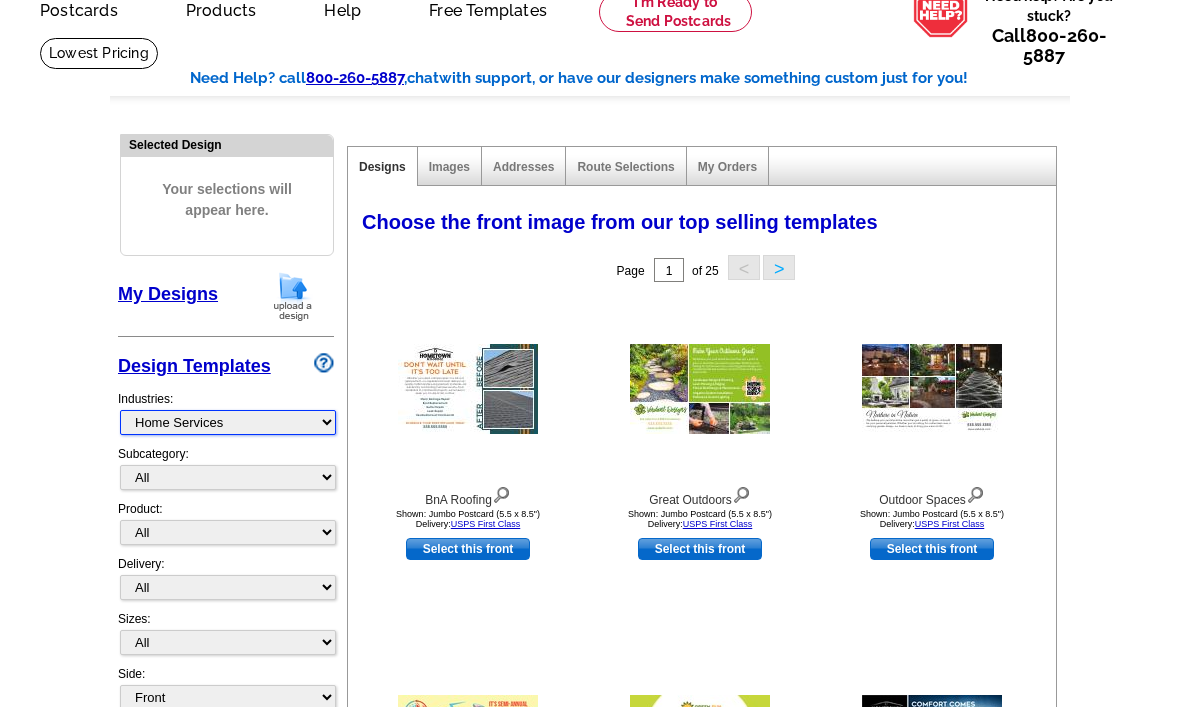 click on "What's New Real Estate Mortgage Insurance HVAC Dental Solar EDDM - NEW! Calendar Postcards Arts & Entertainment Assisted Living Automotive Beauty & Fitness Business Services Education, Camps & Childcare Financial Services Food & Beverage Healthcare Holiday Home Services Keep-in-Touch Legal Non-Profit Personal Projects Pets & Veterinarians Photo Cards Religion & Faith Retail Seasonal Sports & Recreation Sports Schedules Travel Greeting Cards All Postcards All Flyers & Brochures All Business Cards All Door Hangers All Greeting Cards" at bounding box center (228, 423) 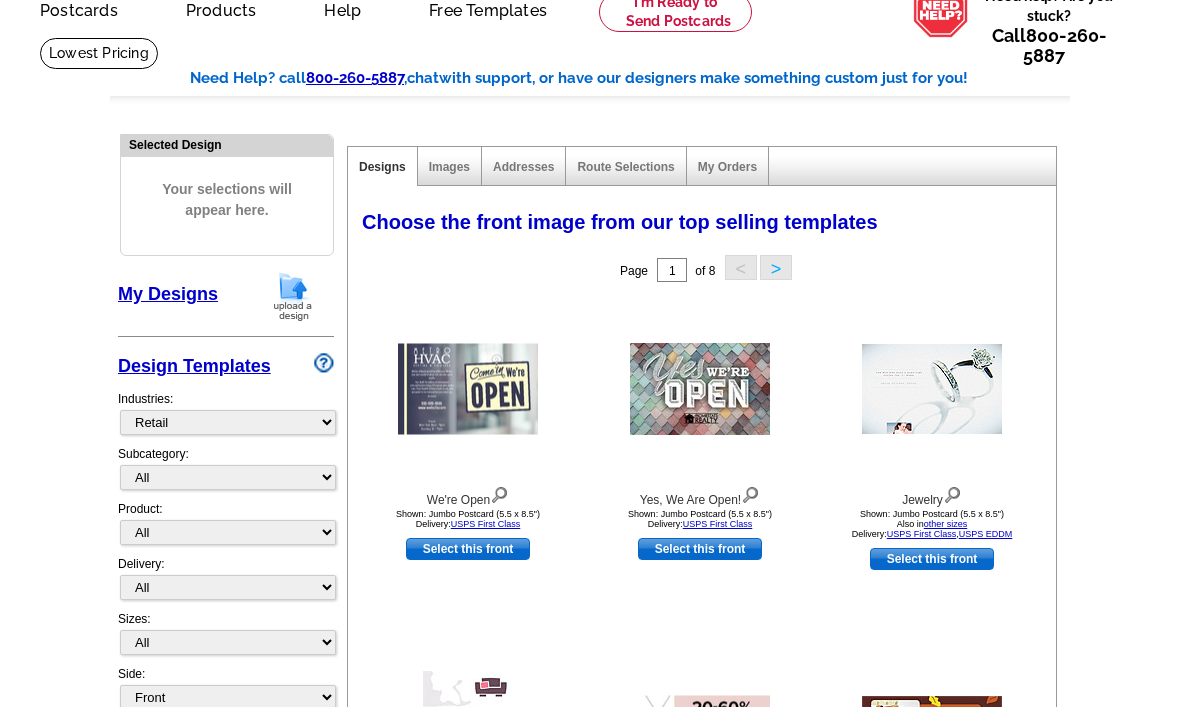 click on "USPS First Class" at bounding box center (922, 534) 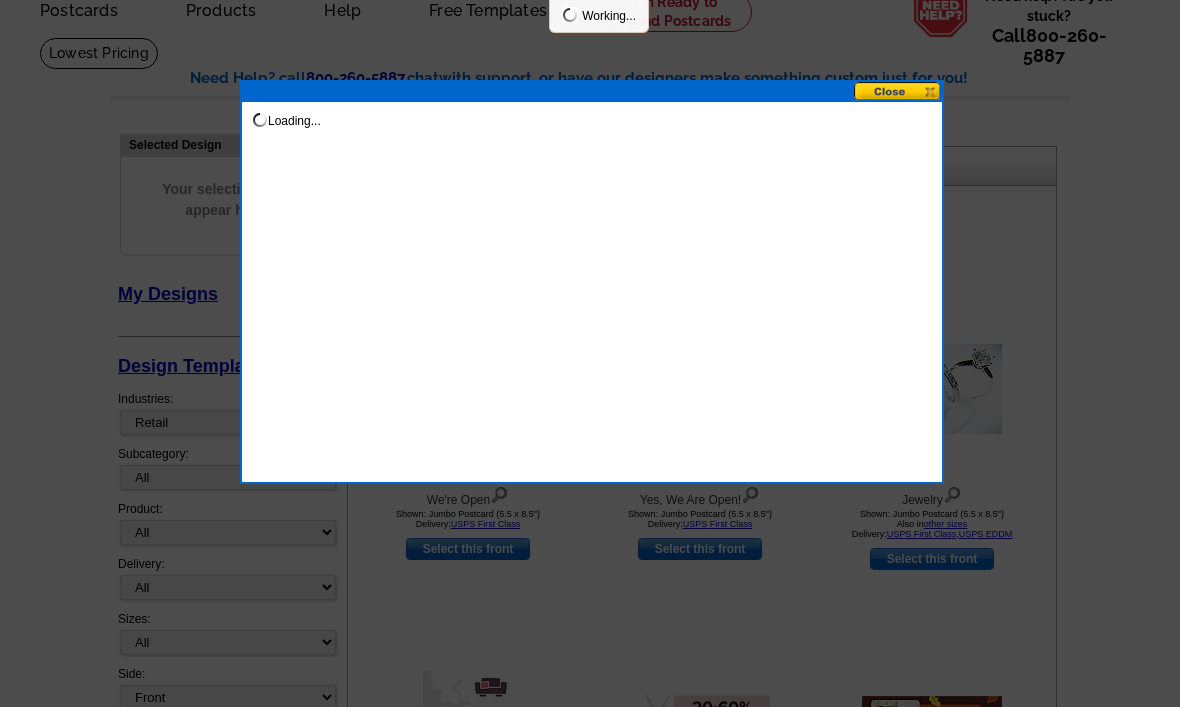 click at bounding box center (590, 305) 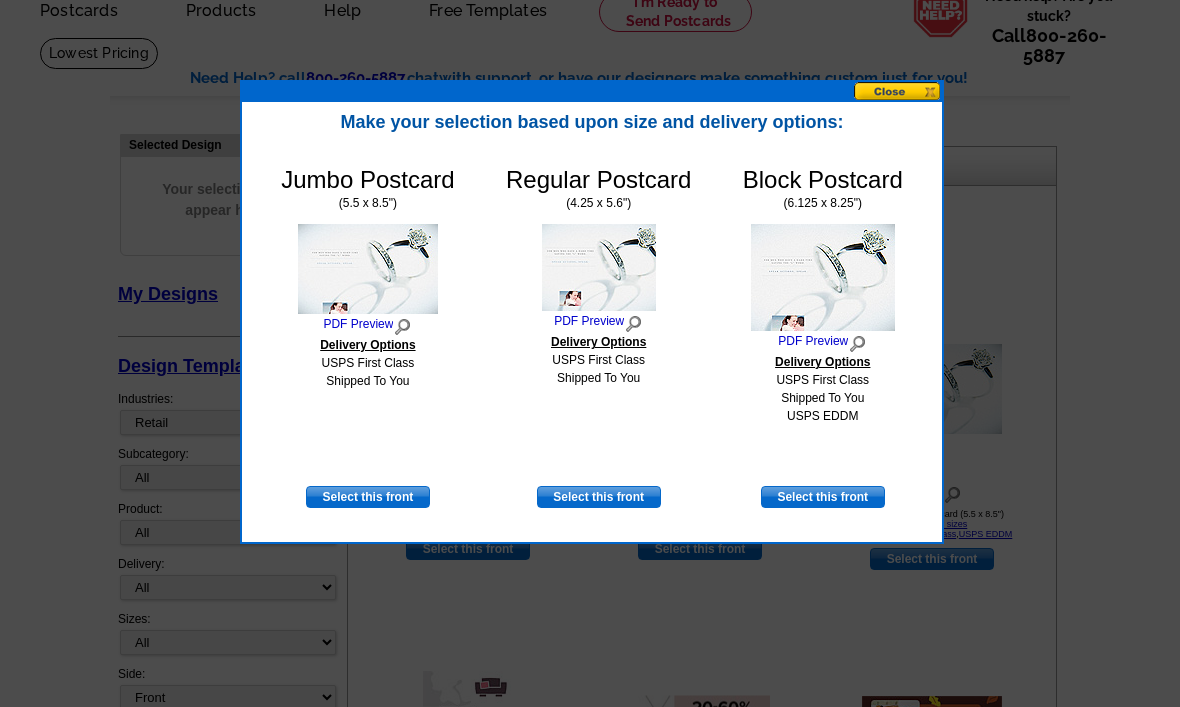 click on "Select this front" at bounding box center [599, 497] 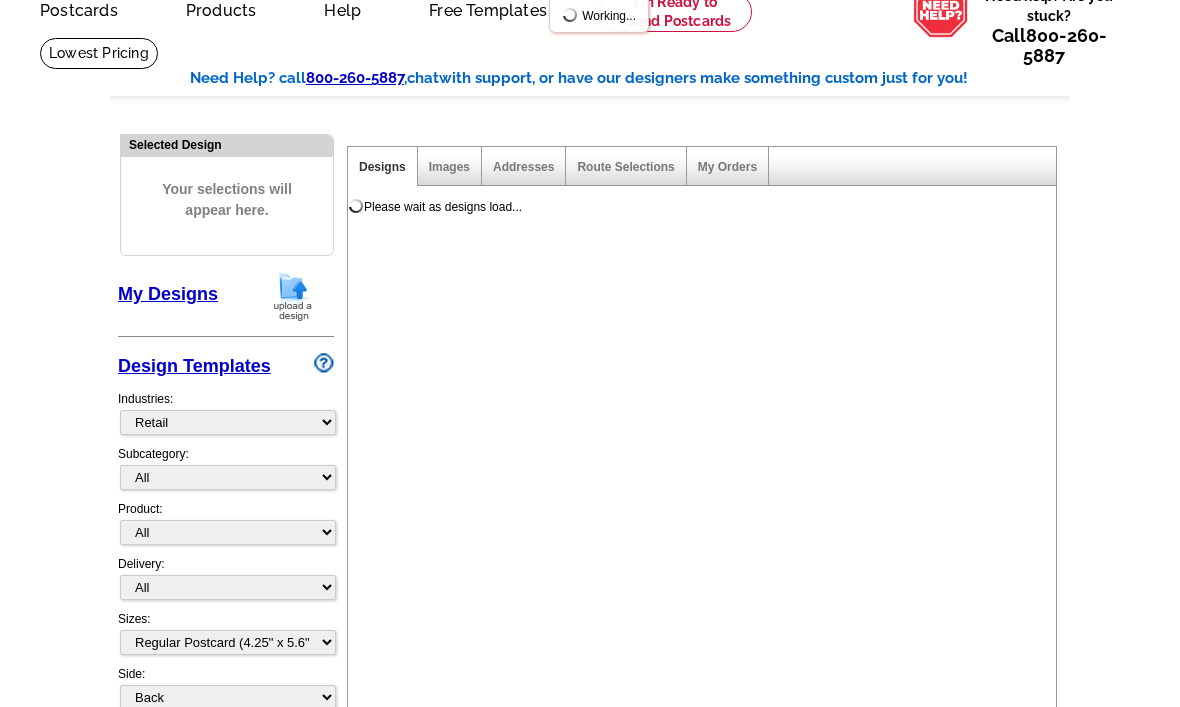 scroll, scrollTop: 0, scrollLeft: 0, axis: both 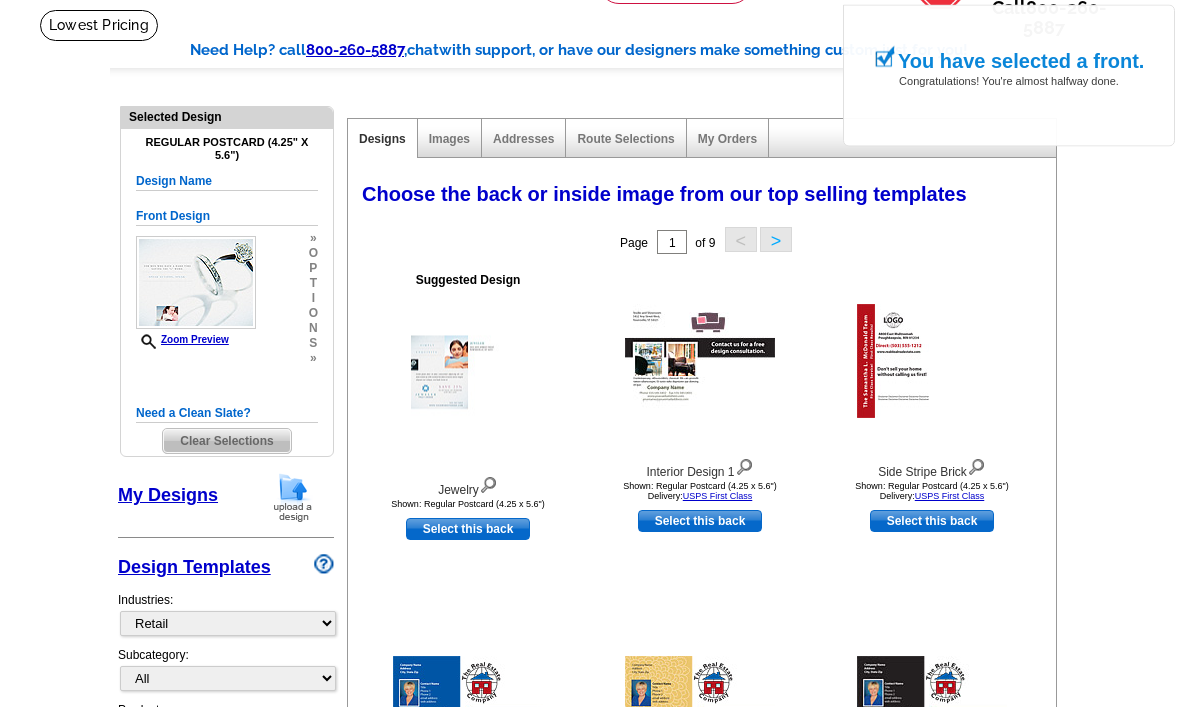 click on "Select this back" at bounding box center [468, 530] 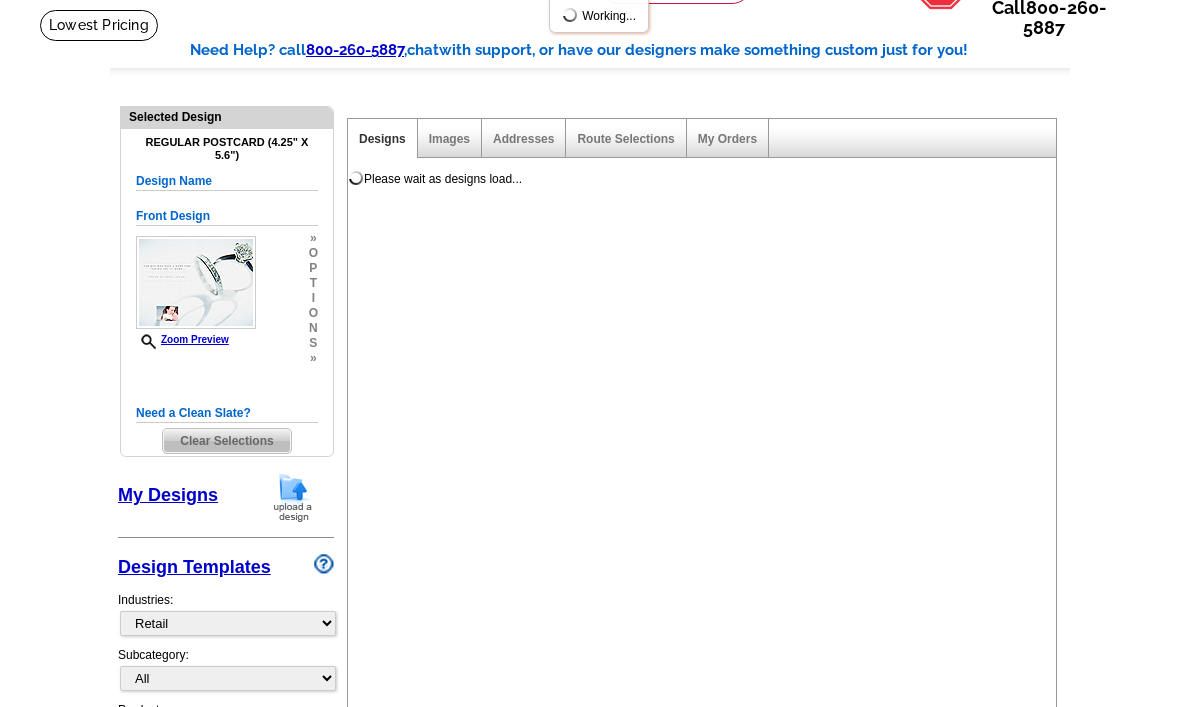 scroll, scrollTop: 0, scrollLeft: 0, axis: both 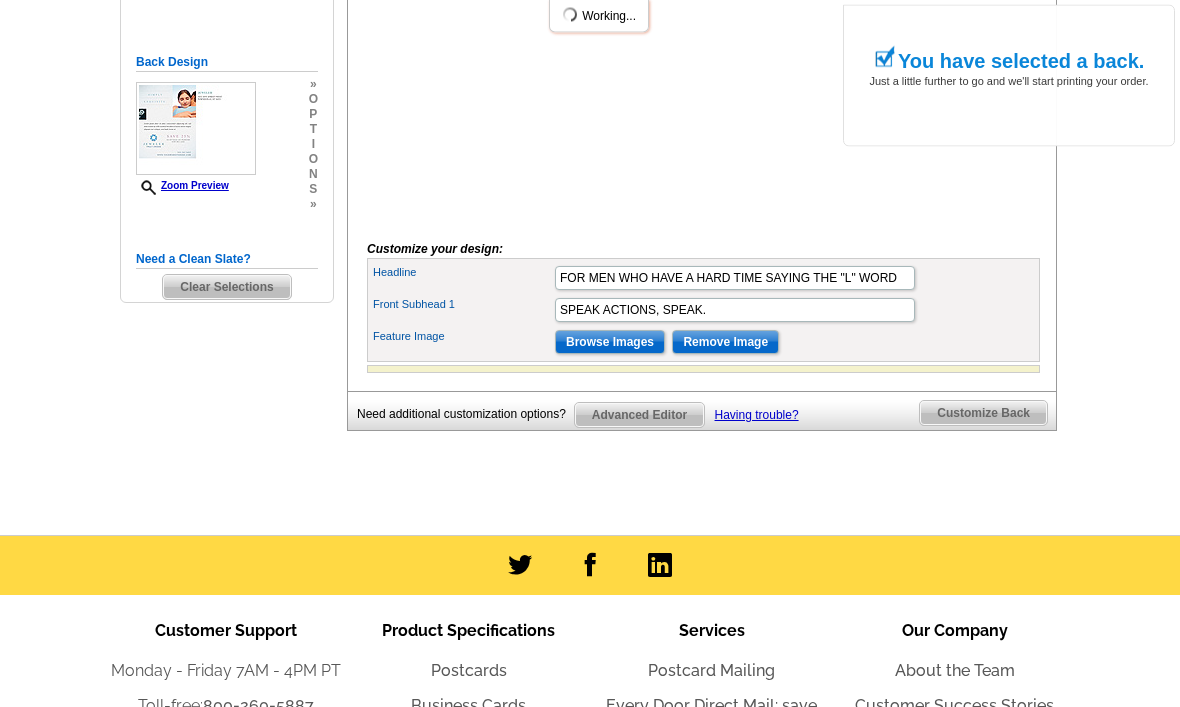 click on "Browse Images" at bounding box center (610, 343) 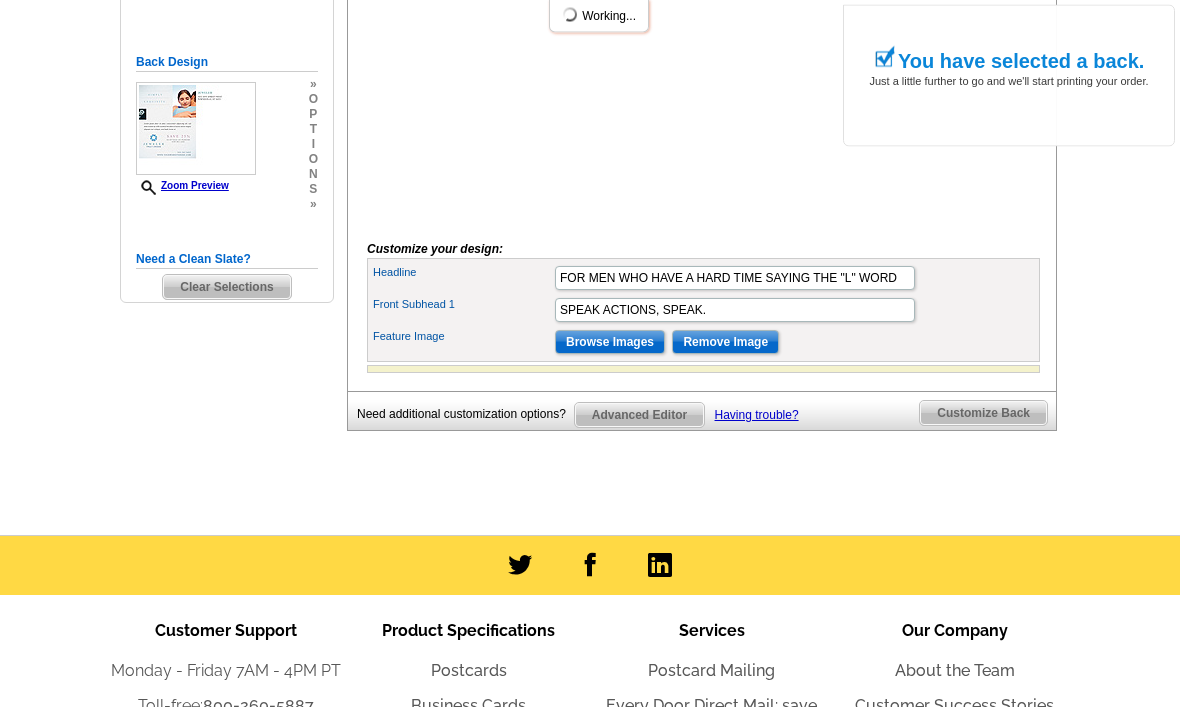 scroll, scrollTop: 511, scrollLeft: 0, axis: vertical 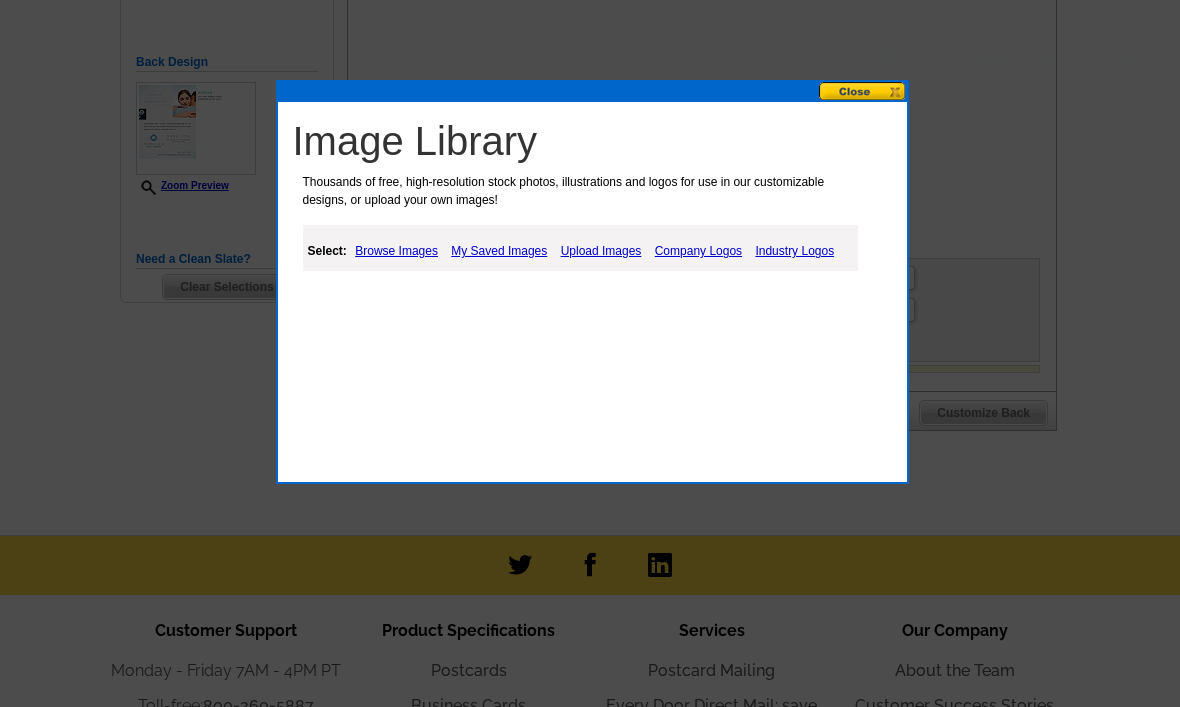 click on "Upload Images" at bounding box center [601, 251] 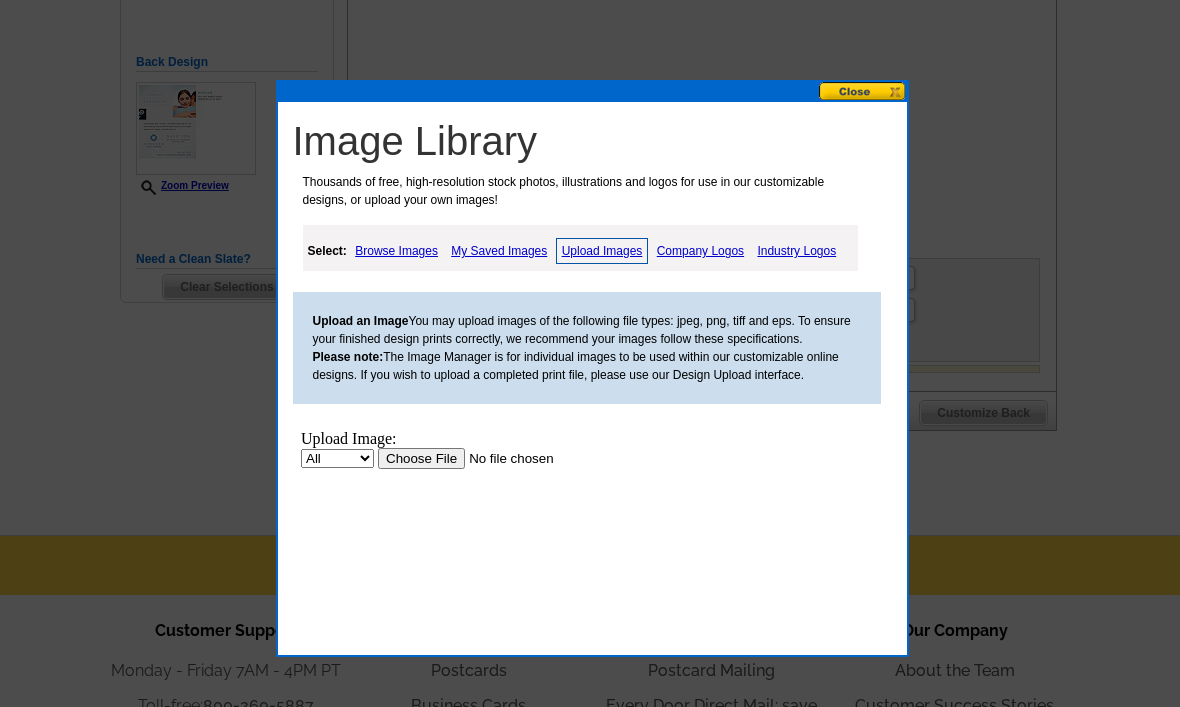 scroll, scrollTop: 0, scrollLeft: 0, axis: both 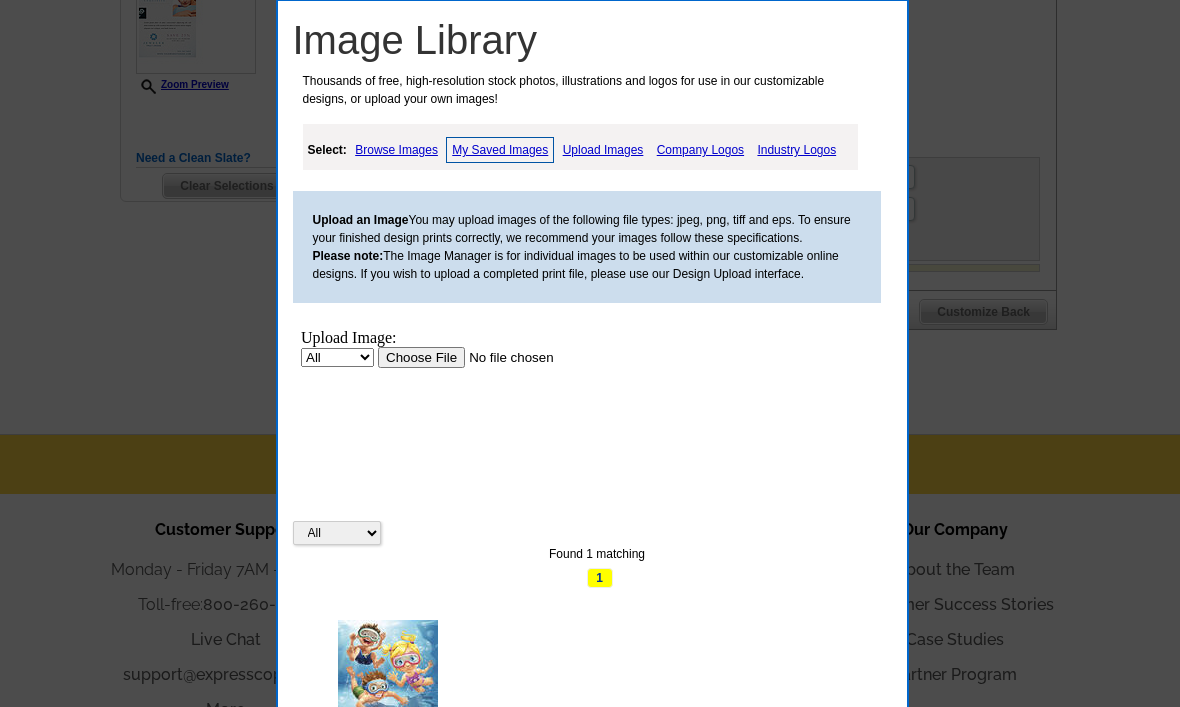 click on "My Saved Images" at bounding box center [500, 150] 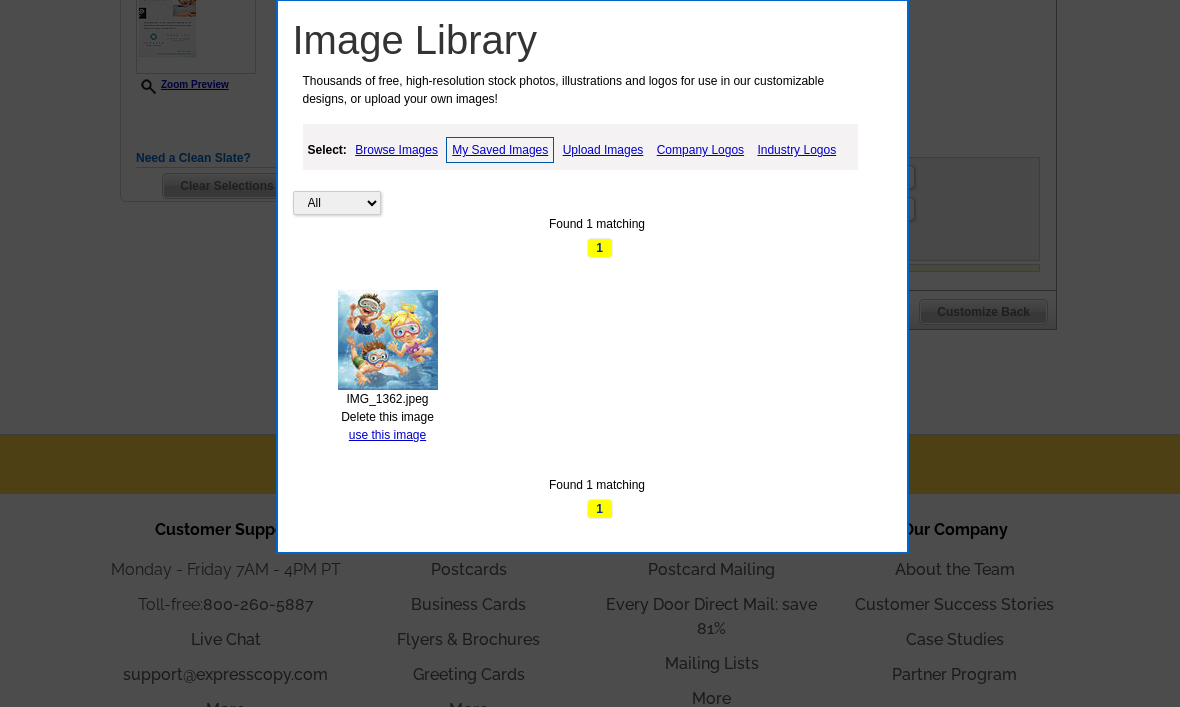 click on "use this image" at bounding box center [387, 435] 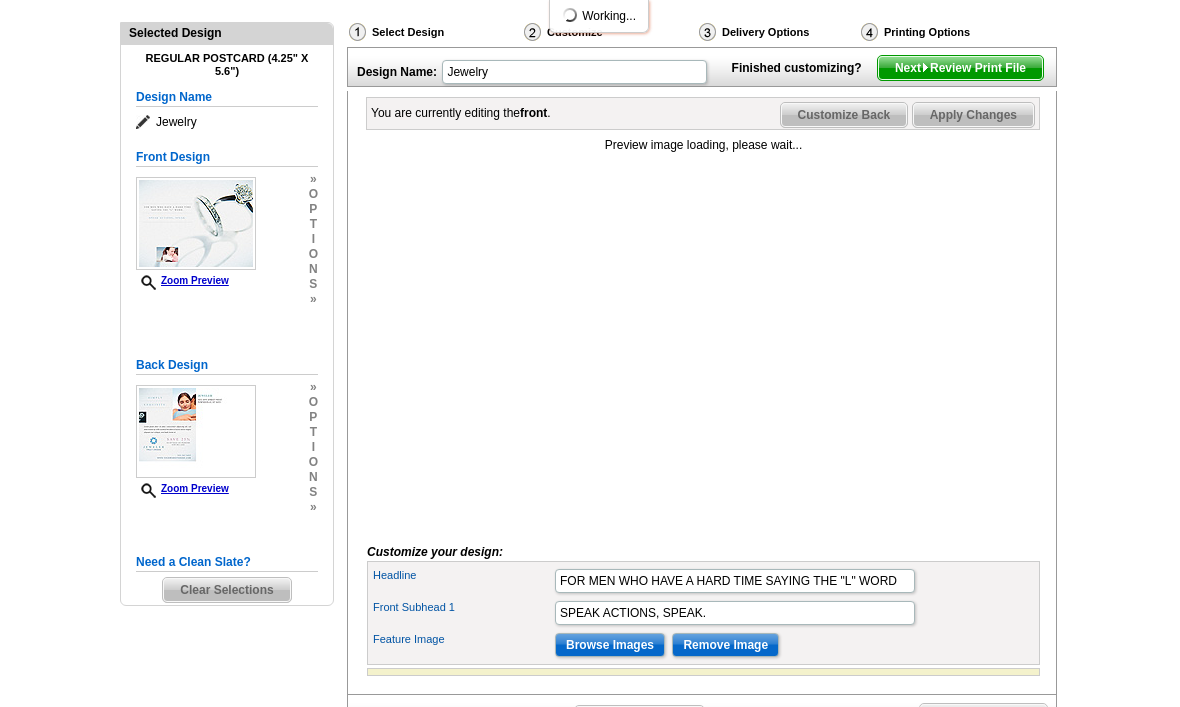 scroll, scrollTop: 200, scrollLeft: 0, axis: vertical 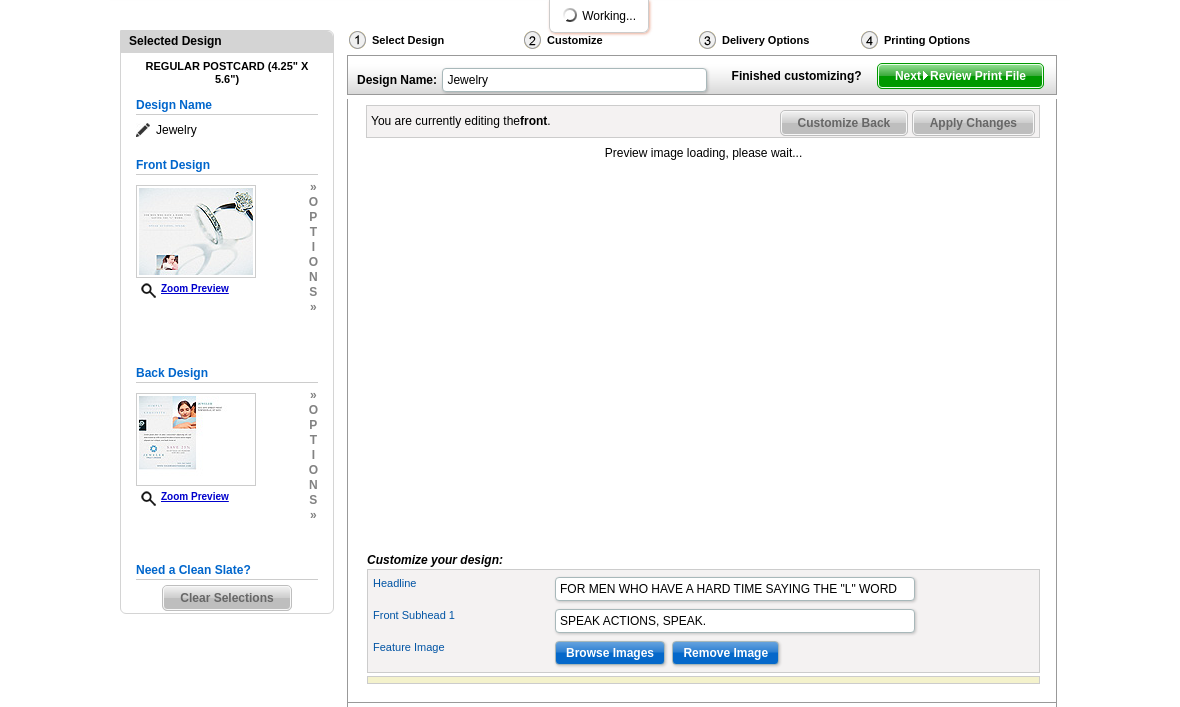 click on "Customize Back" at bounding box center [844, 123] 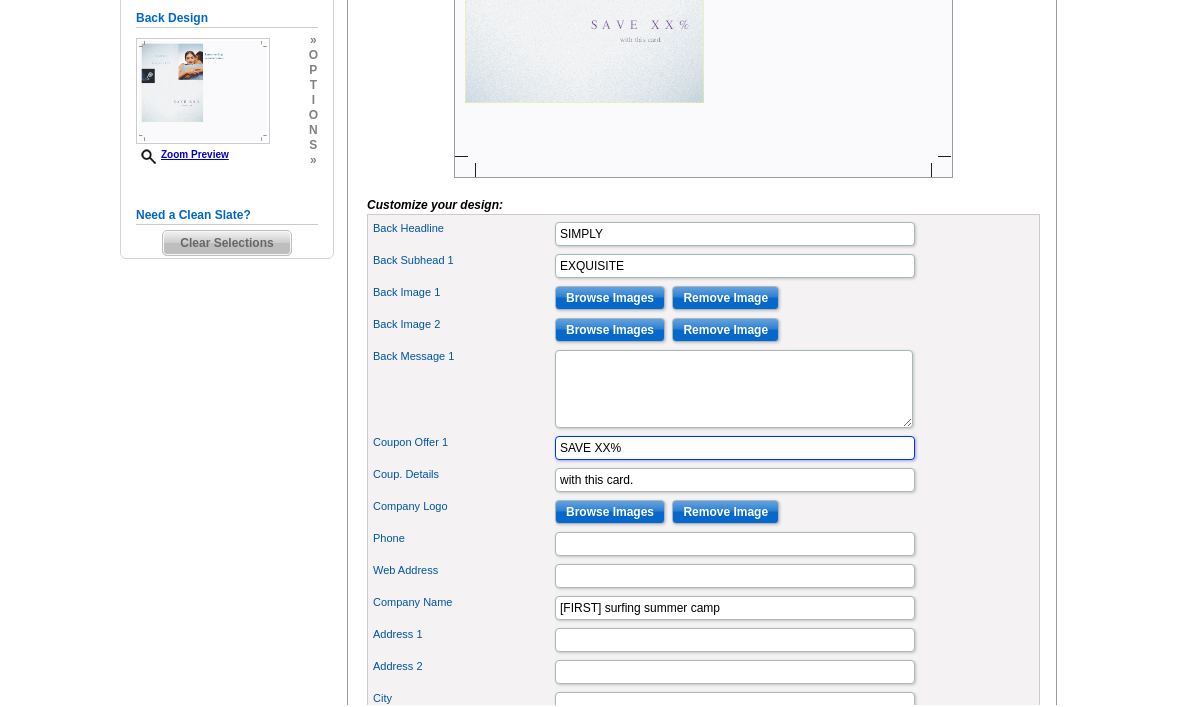 click on "SAVE XX%" at bounding box center [735, 450] 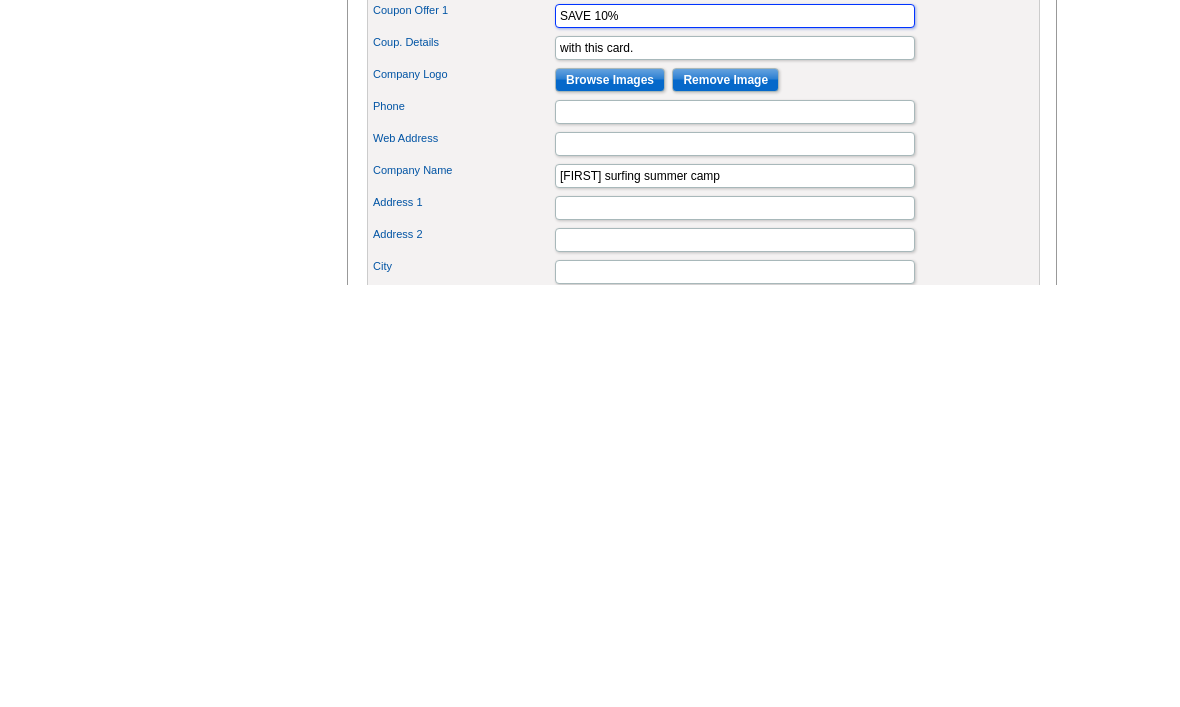 scroll, scrollTop: 573, scrollLeft: 0, axis: vertical 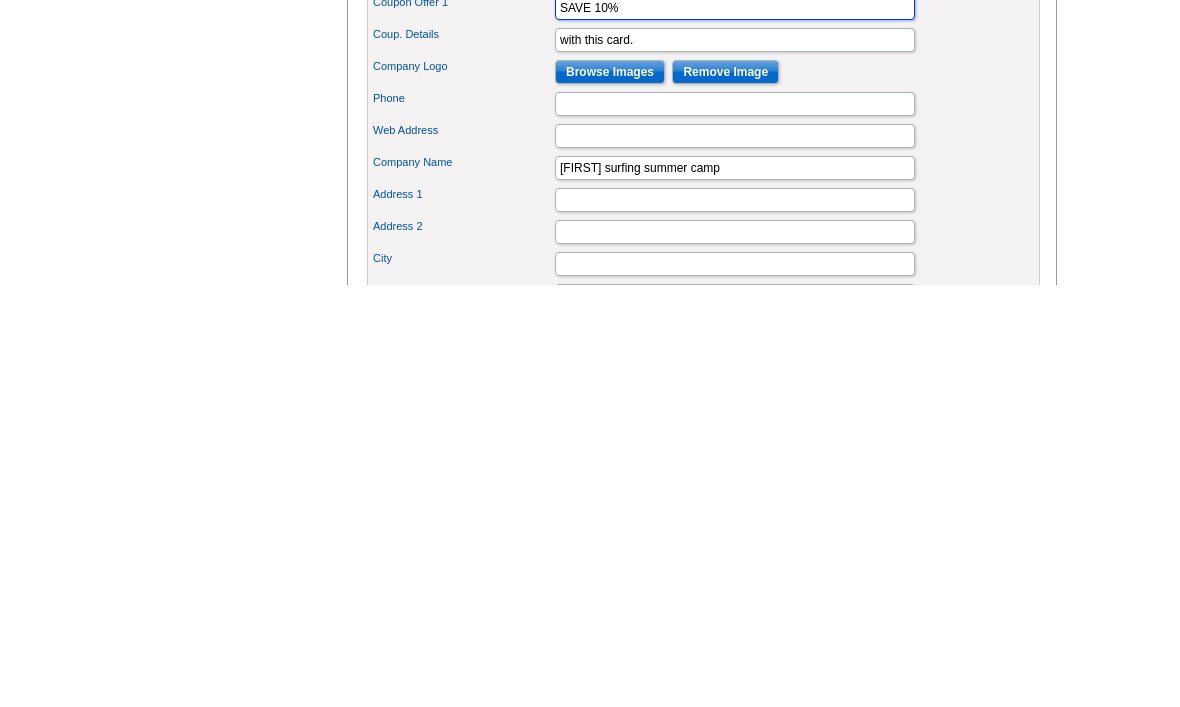 type on "SAVE 10%" 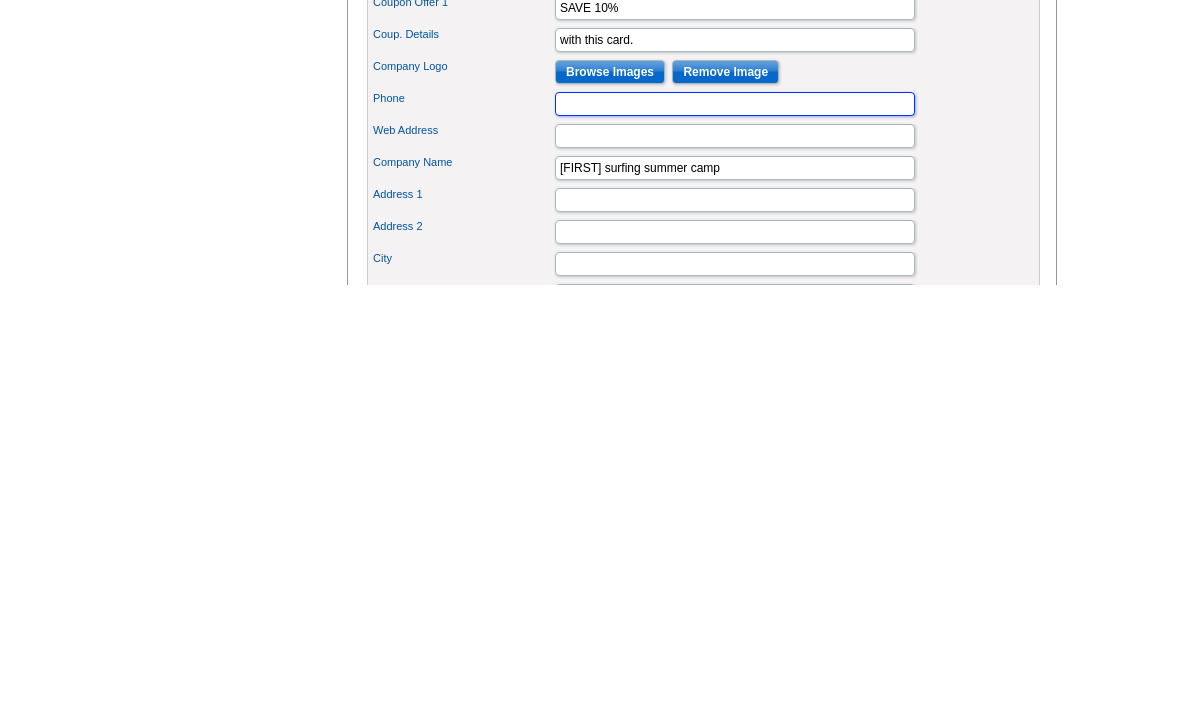 click on "Phone" at bounding box center [735, 526] 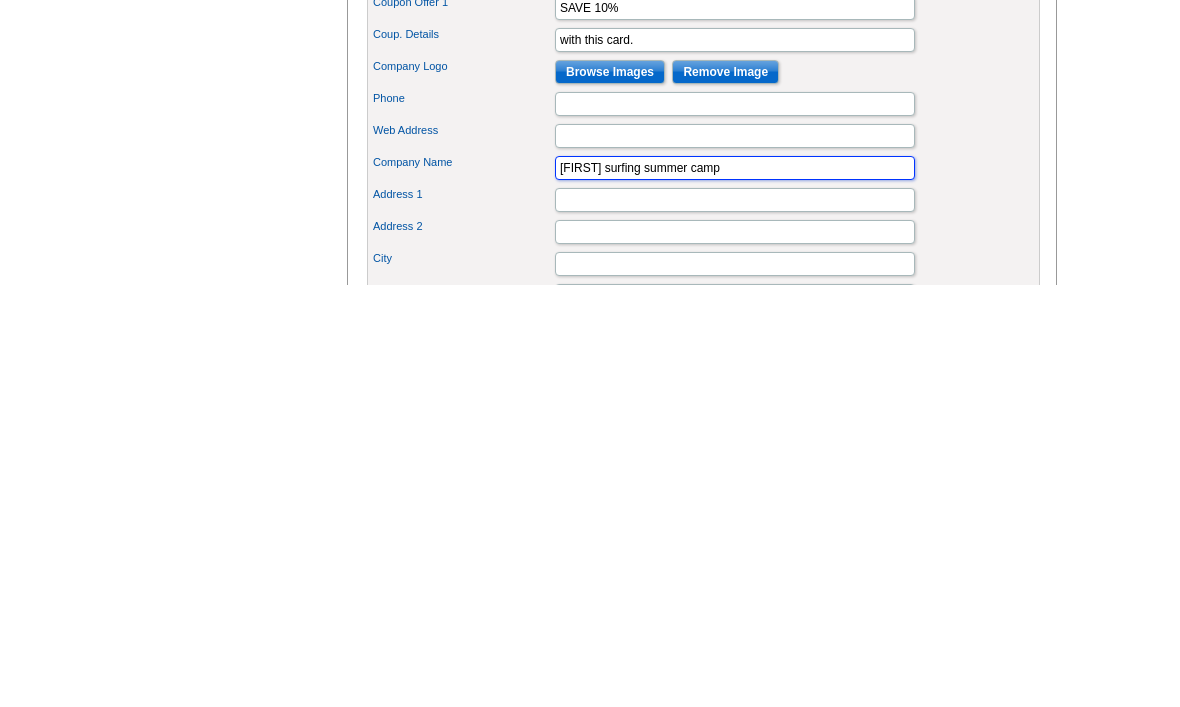 click on "Lance surfing summer camp" at bounding box center [735, 590] 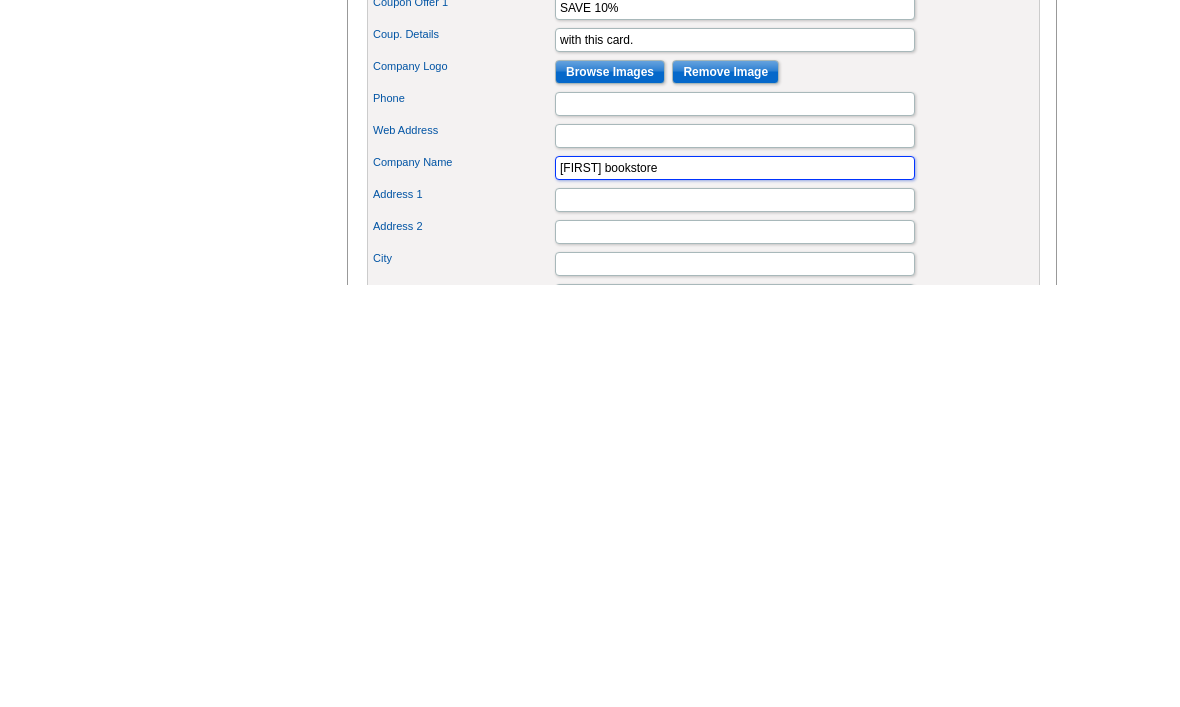 type on "Lance bookstore" 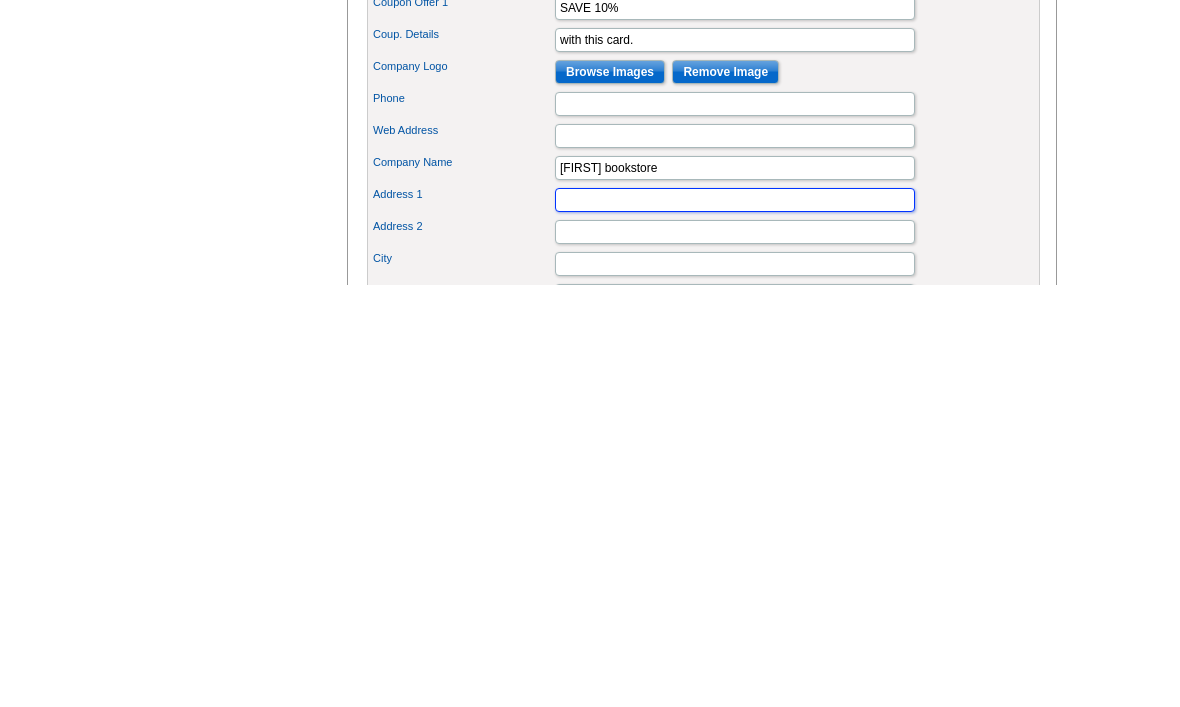 click on "Address 1" at bounding box center [735, 622] 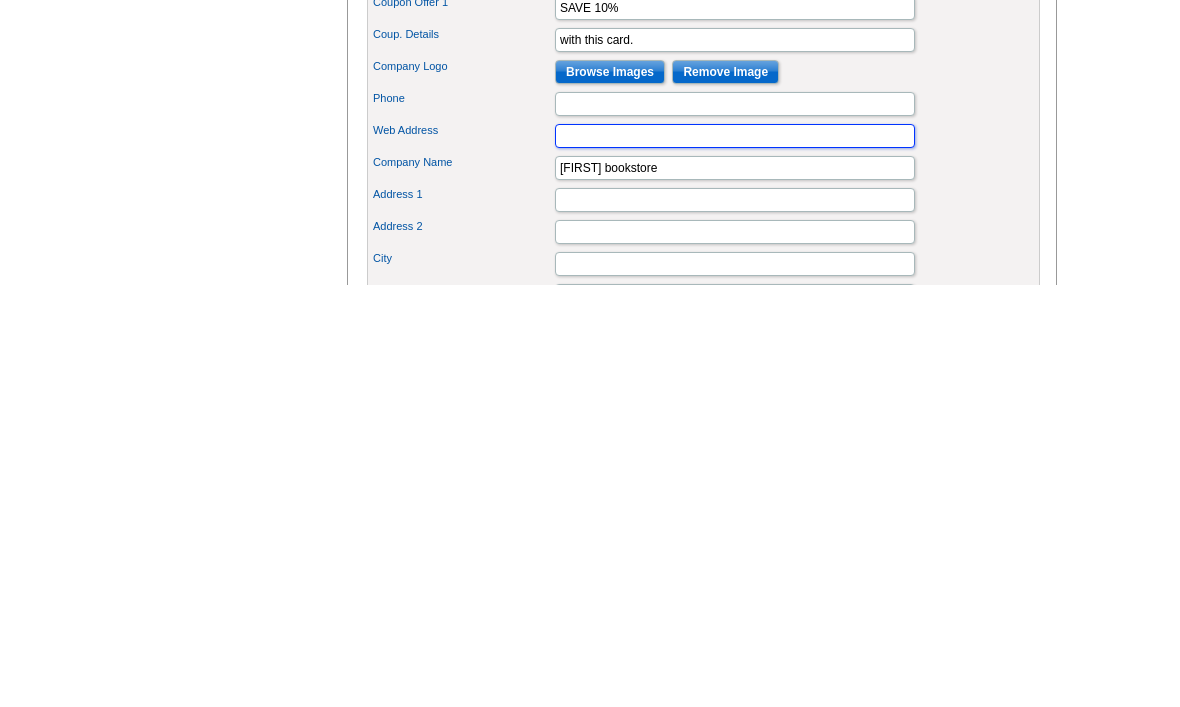 type on "4020 Clearwater Rd" 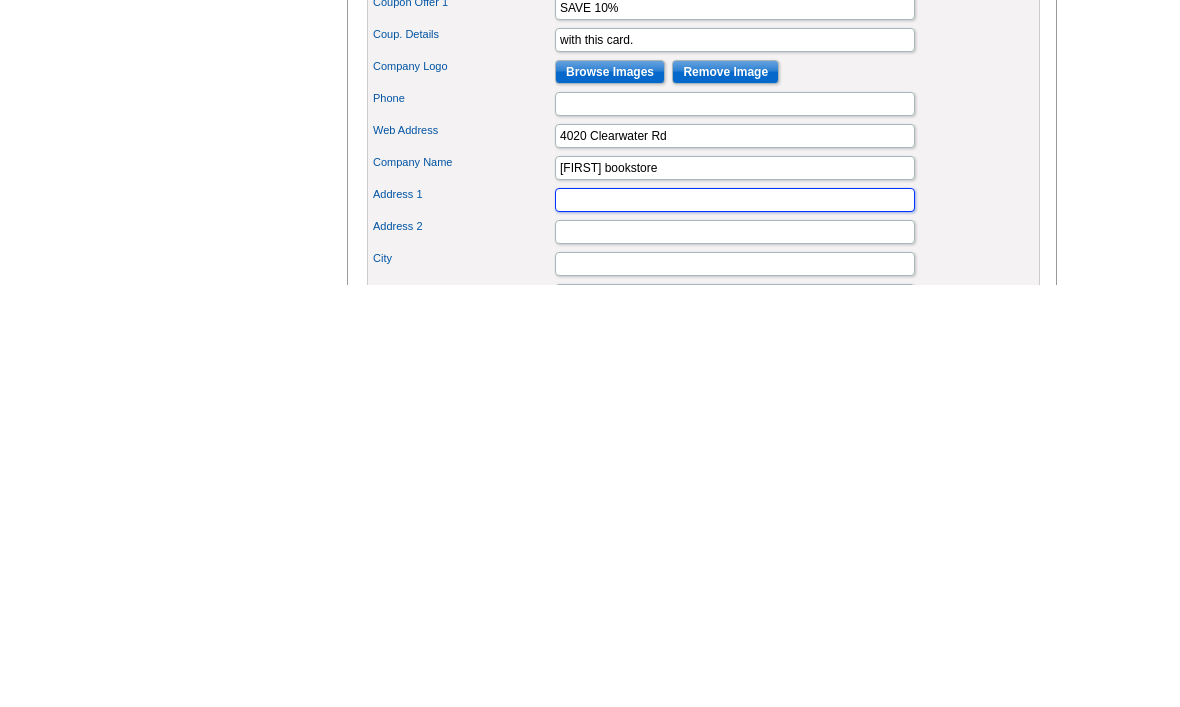 type on "4020 Clearwater Rd" 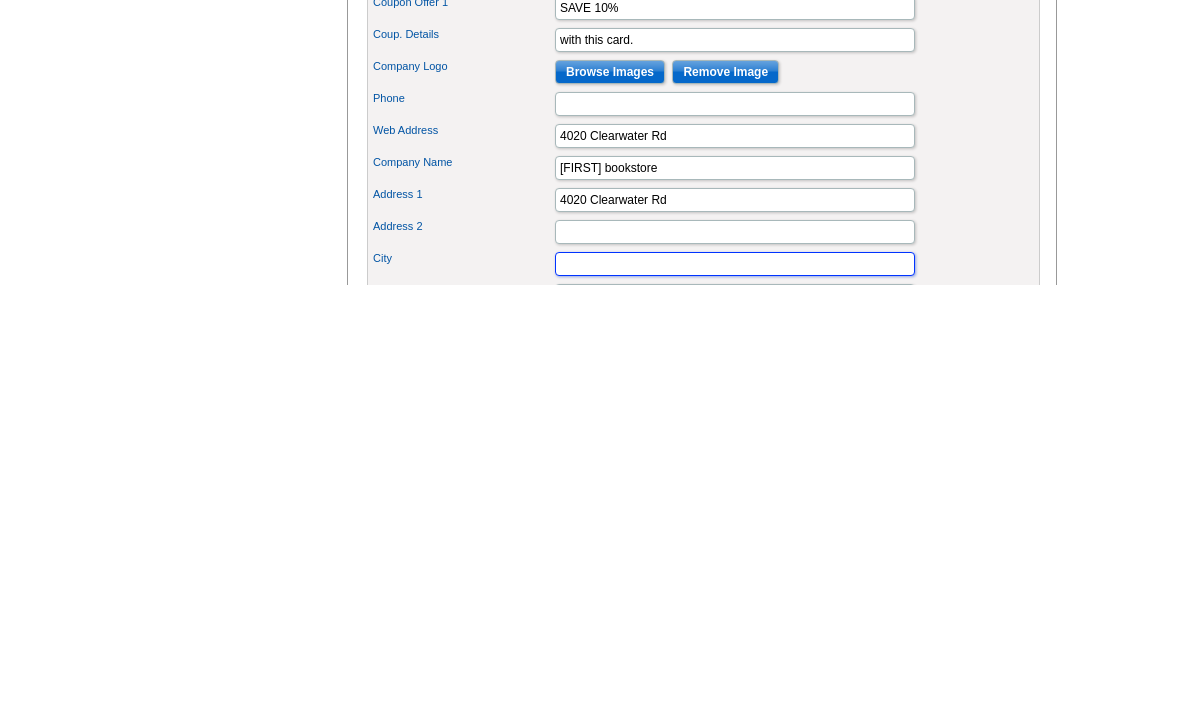 type on "Saint Cloud" 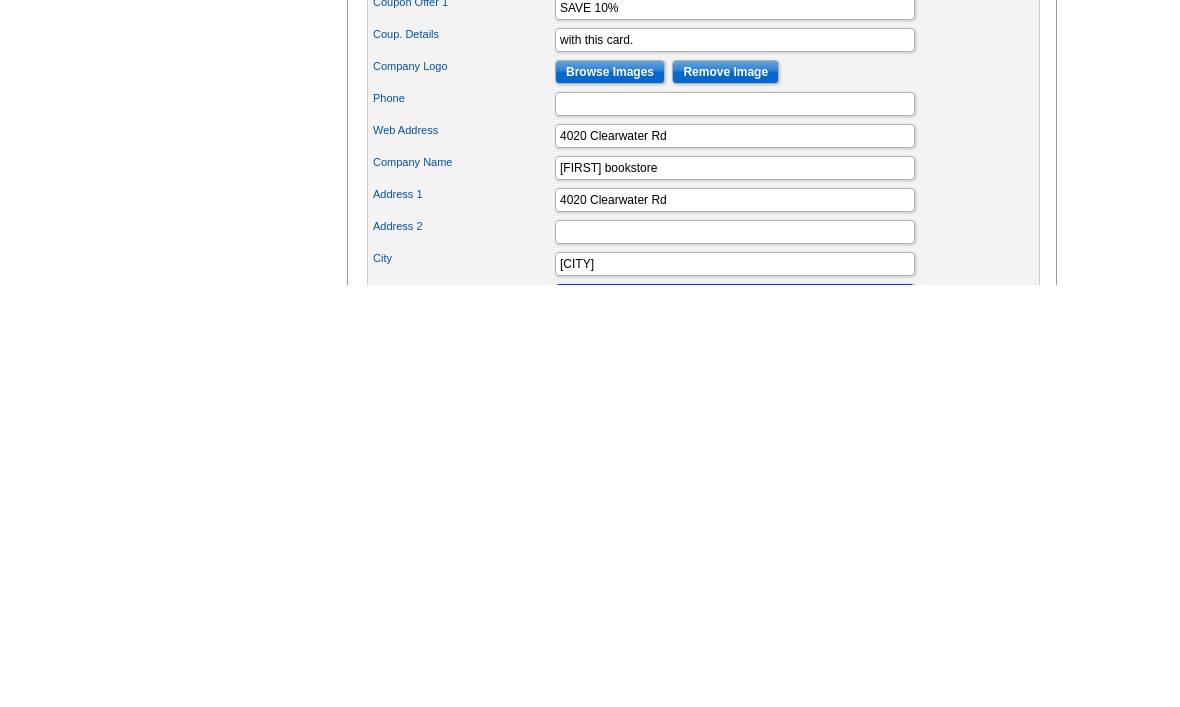 type on "MN" 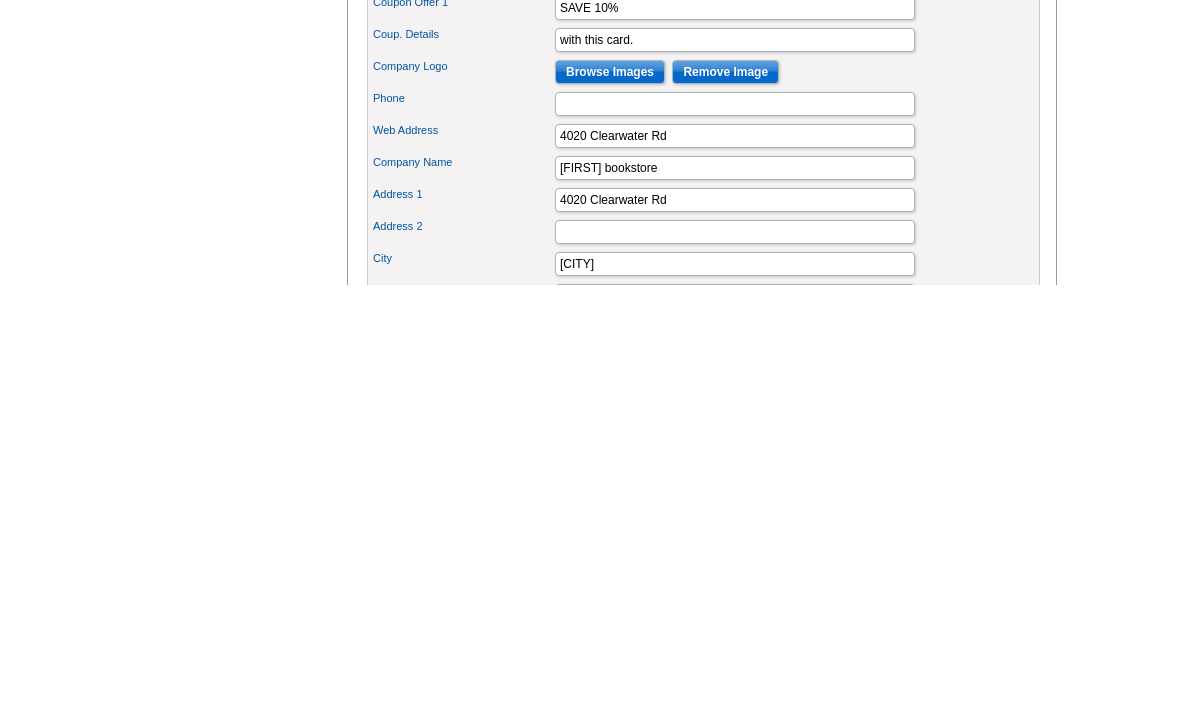 type on "56301" 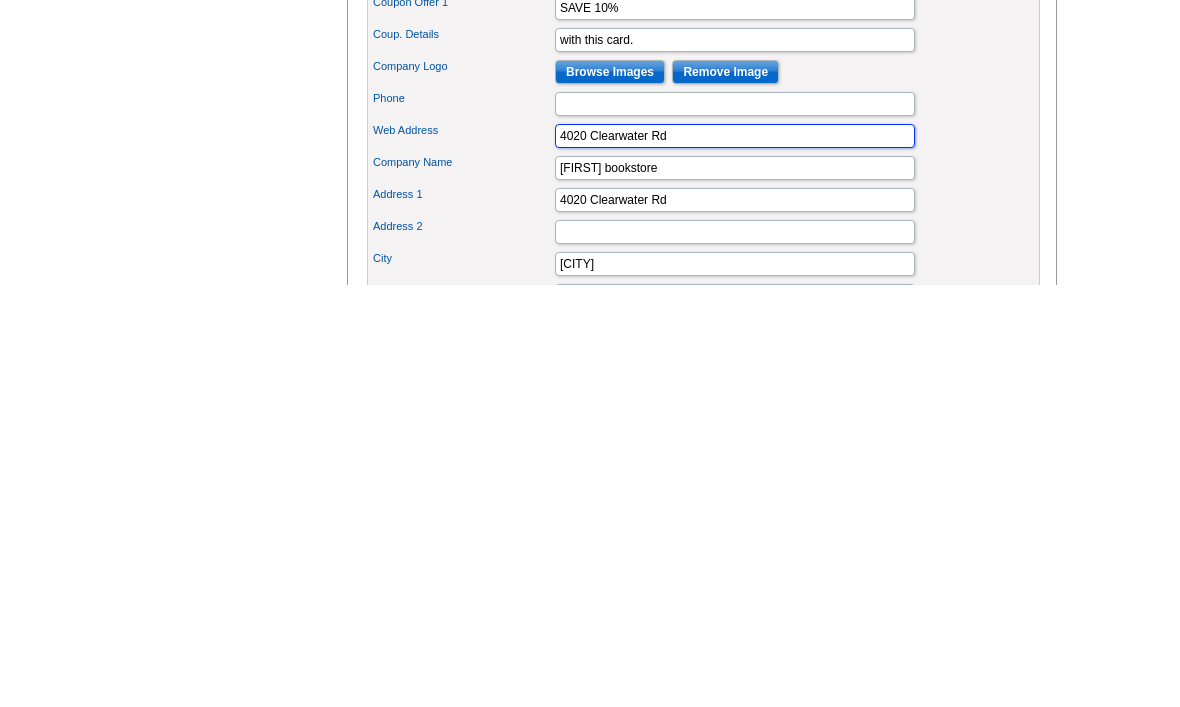 click on "4020 Clearwater Rd" at bounding box center (735, 558) 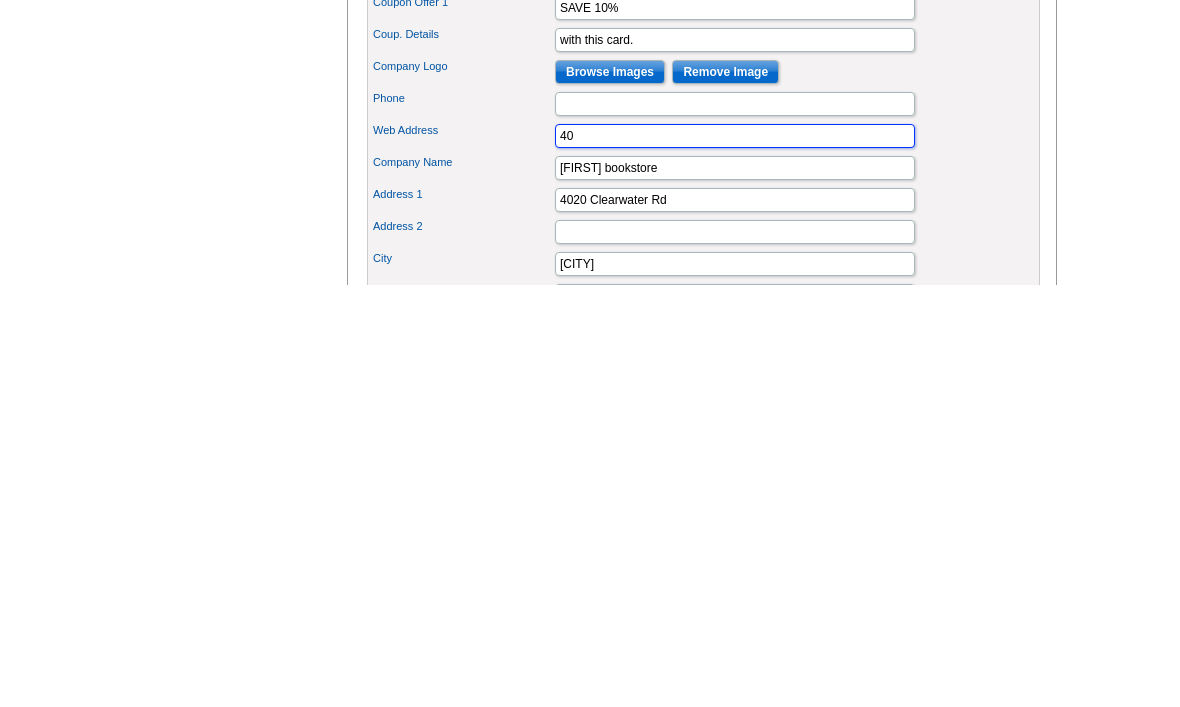 type on "4" 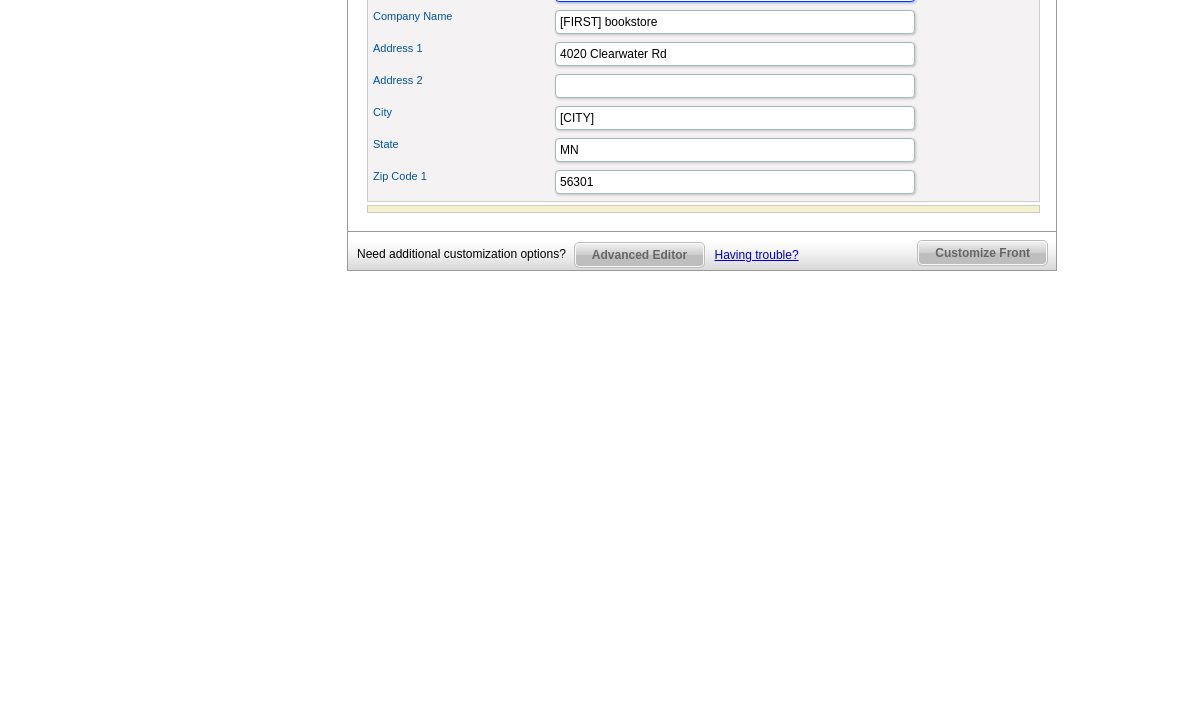 scroll, scrollTop: 720, scrollLeft: 0, axis: vertical 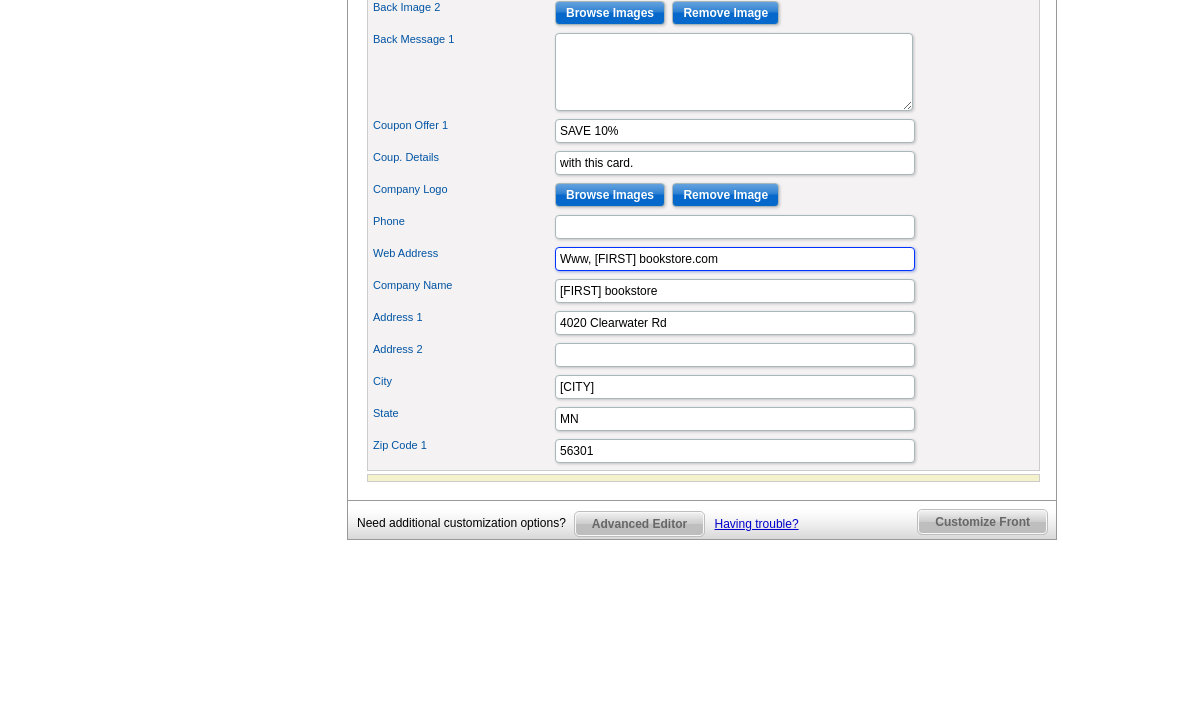 type on "Www, lance bookstore.com" 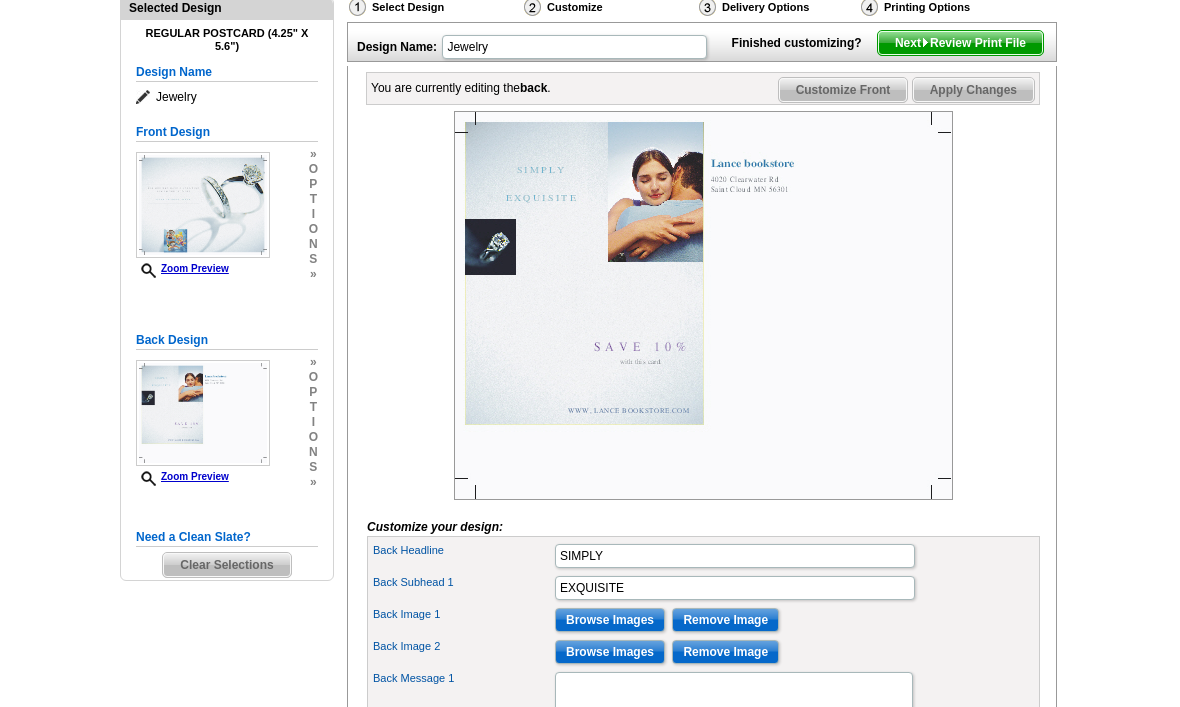 scroll, scrollTop: 228, scrollLeft: 0, axis: vertical 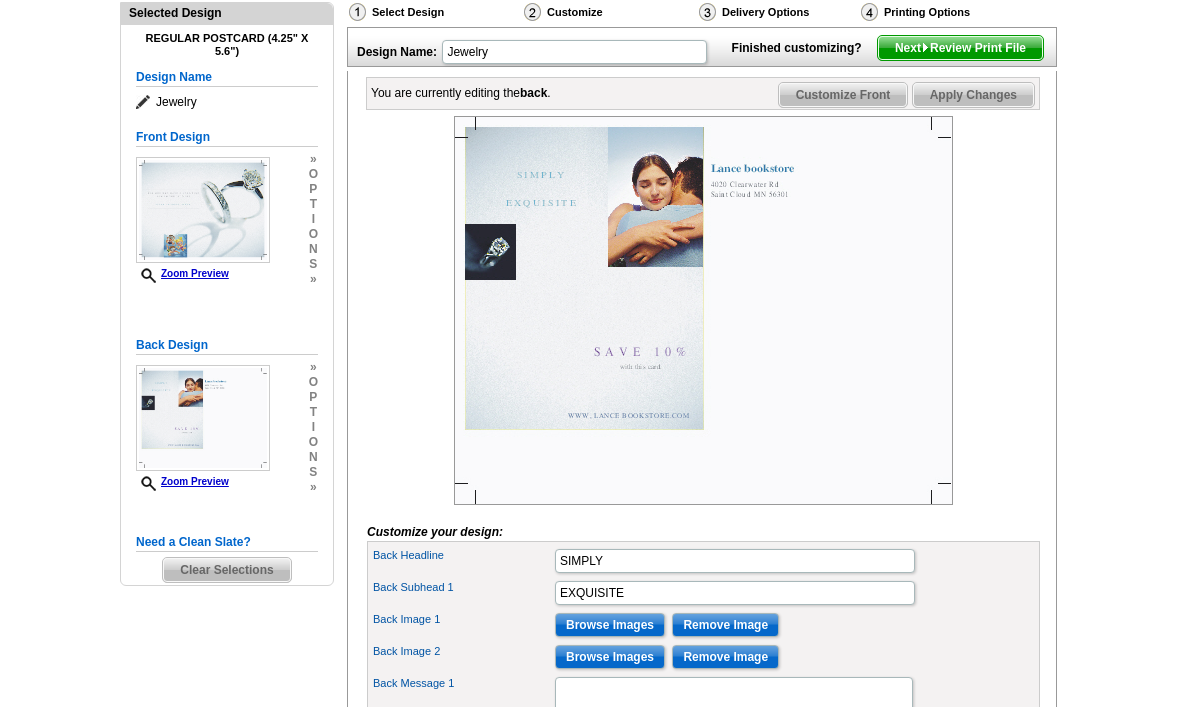 click on "Next   Review Print File" at bounding box center (960, 48) 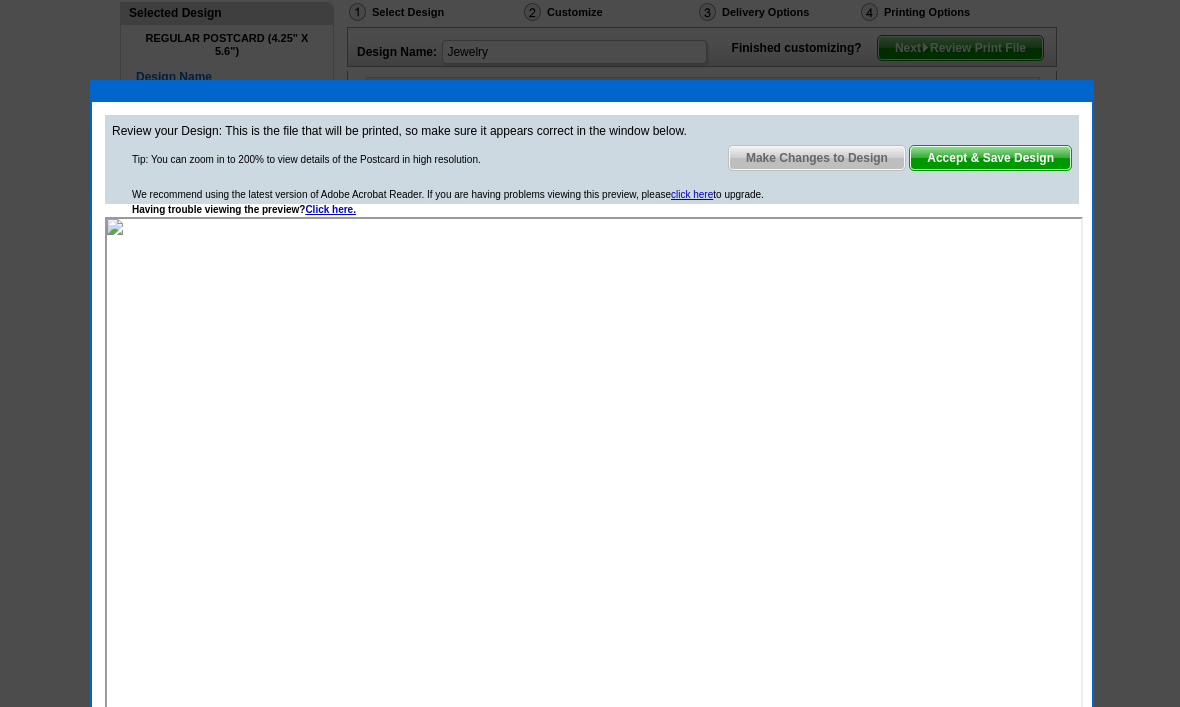 scroll, scrollTop: 0, scrollLeft: 0, axis: both 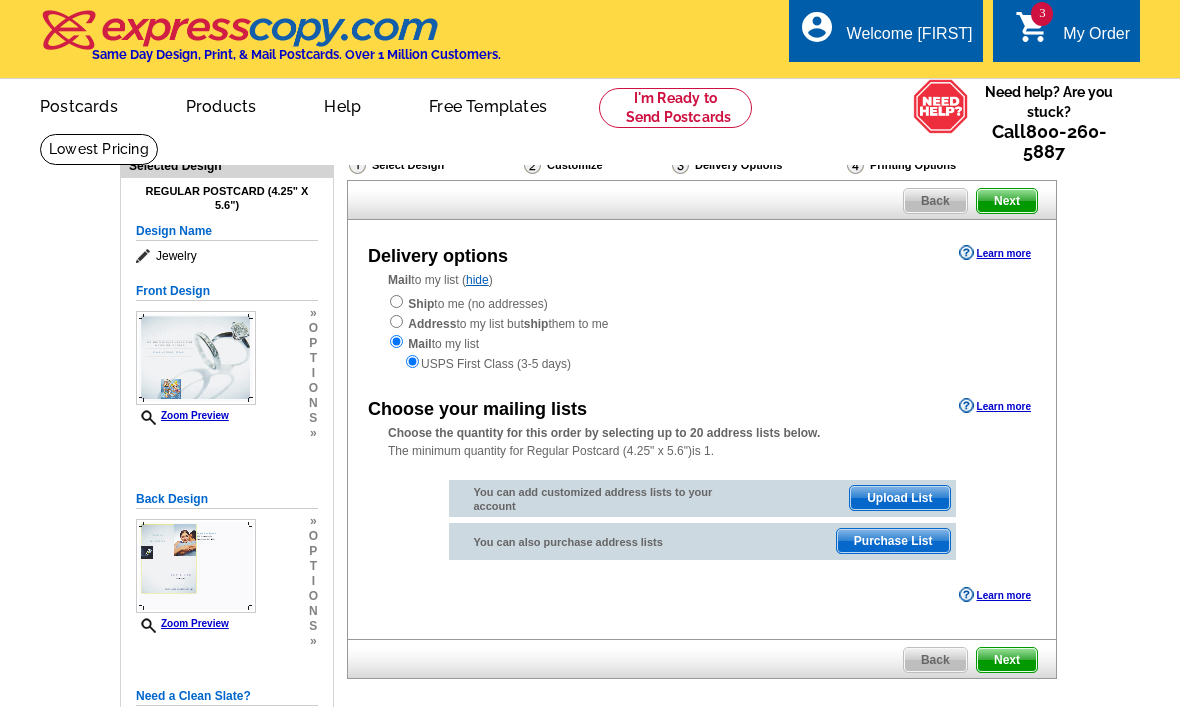 click on "Mail  to my list                            ( hide )
Ship  to me (no addresses)
Address  to my list but  ship  them to me
Mail  to my list
USPS First Class                                                    (3-5 days)" at bounding box center (702, 322) 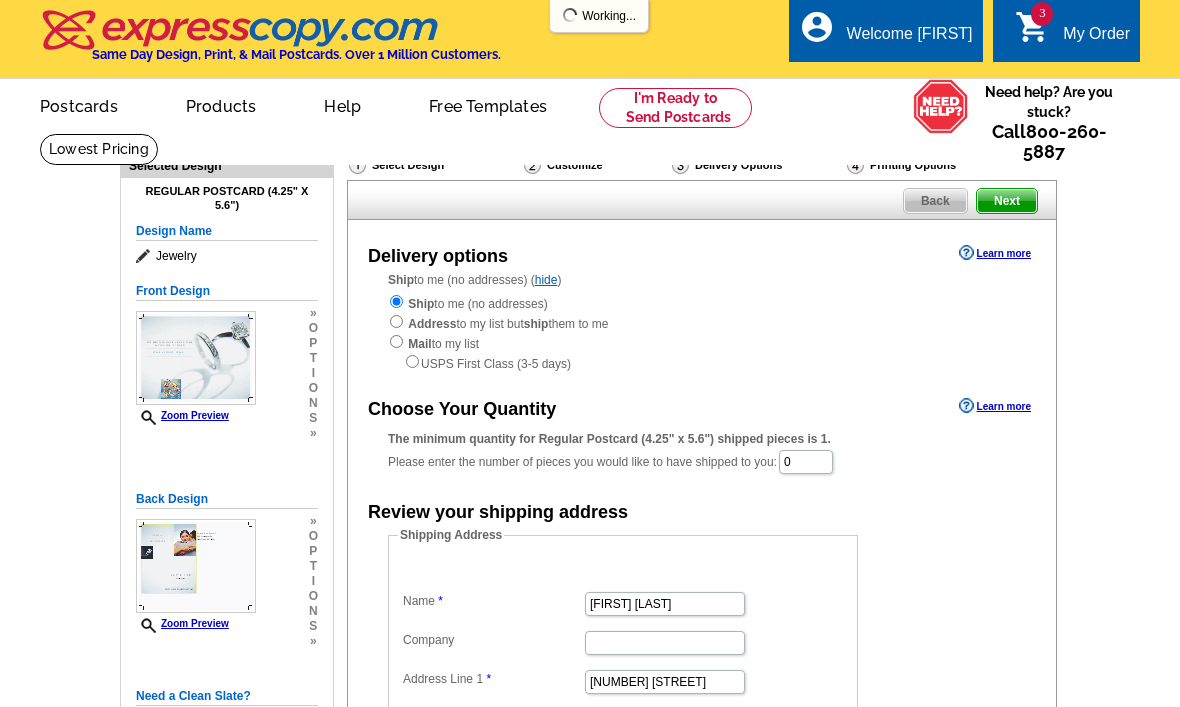 click on "The minimum quantity for Regular Postcard (4.25" x 5.6") shipped pieces is 1." at bounding box center [702, 439] 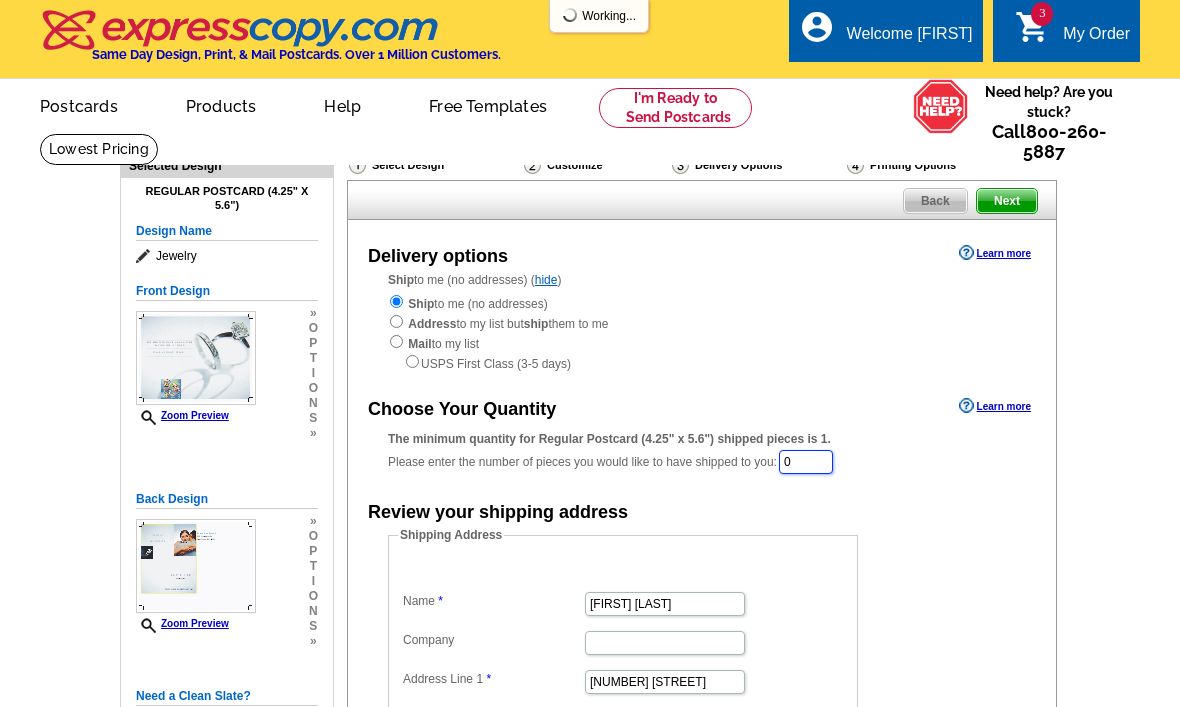 click on "0" at bounding box center (806, 462) 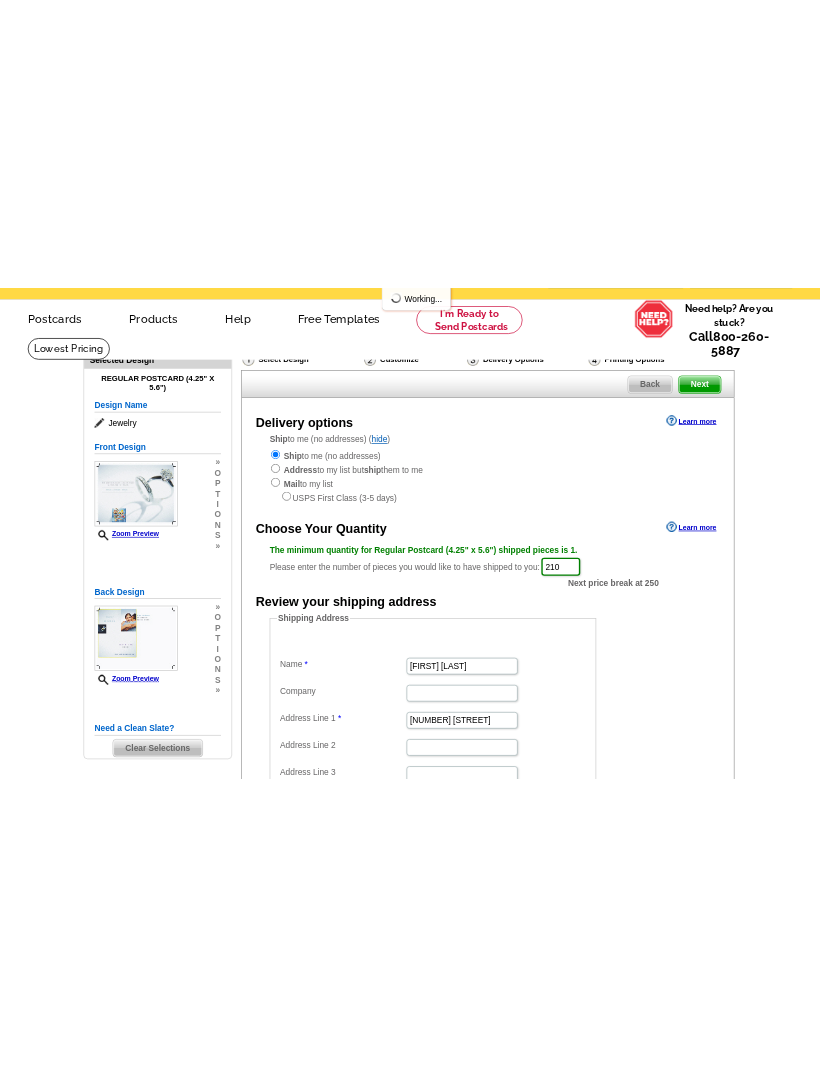 scroll, scrollTop: 0, scrollLeft: 0, axis: both 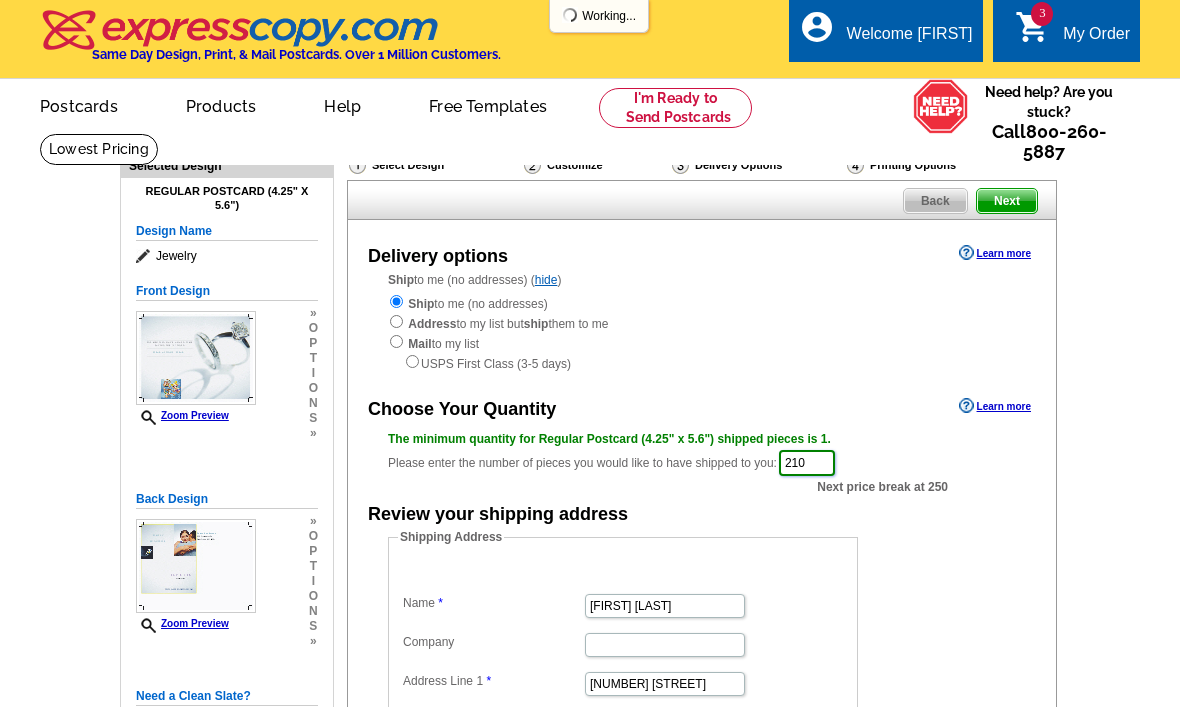 type on "210" 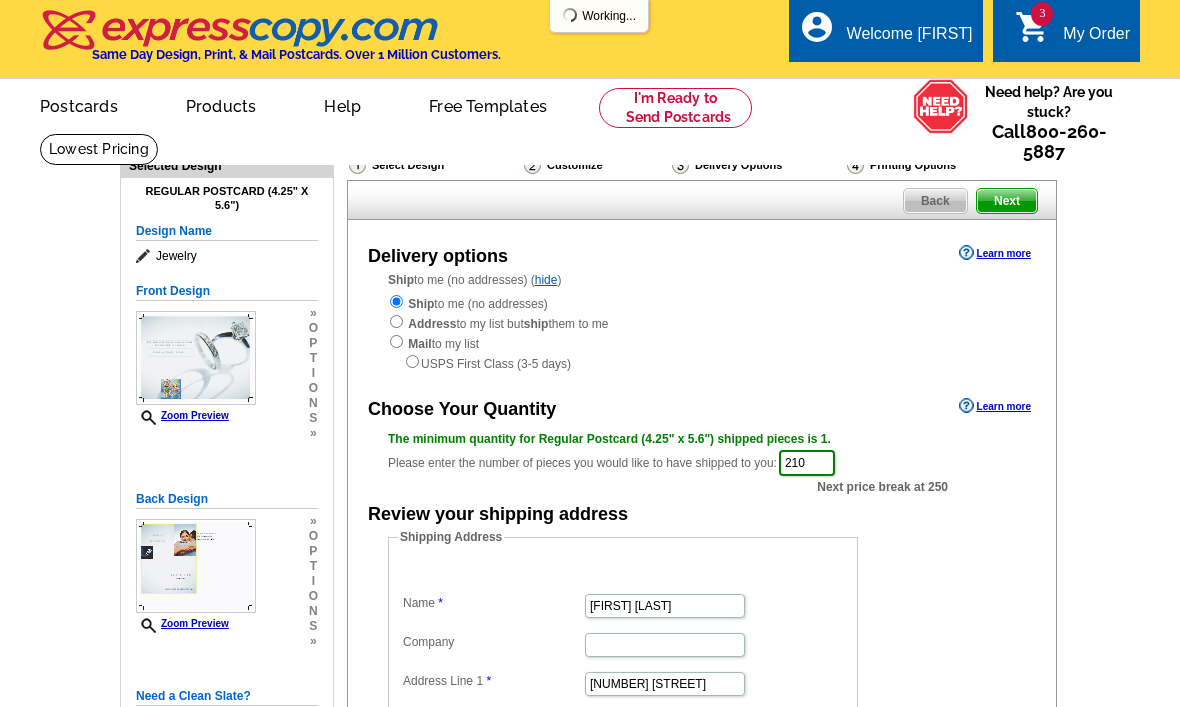 click on "Next" at bounding box center [1007, 201] 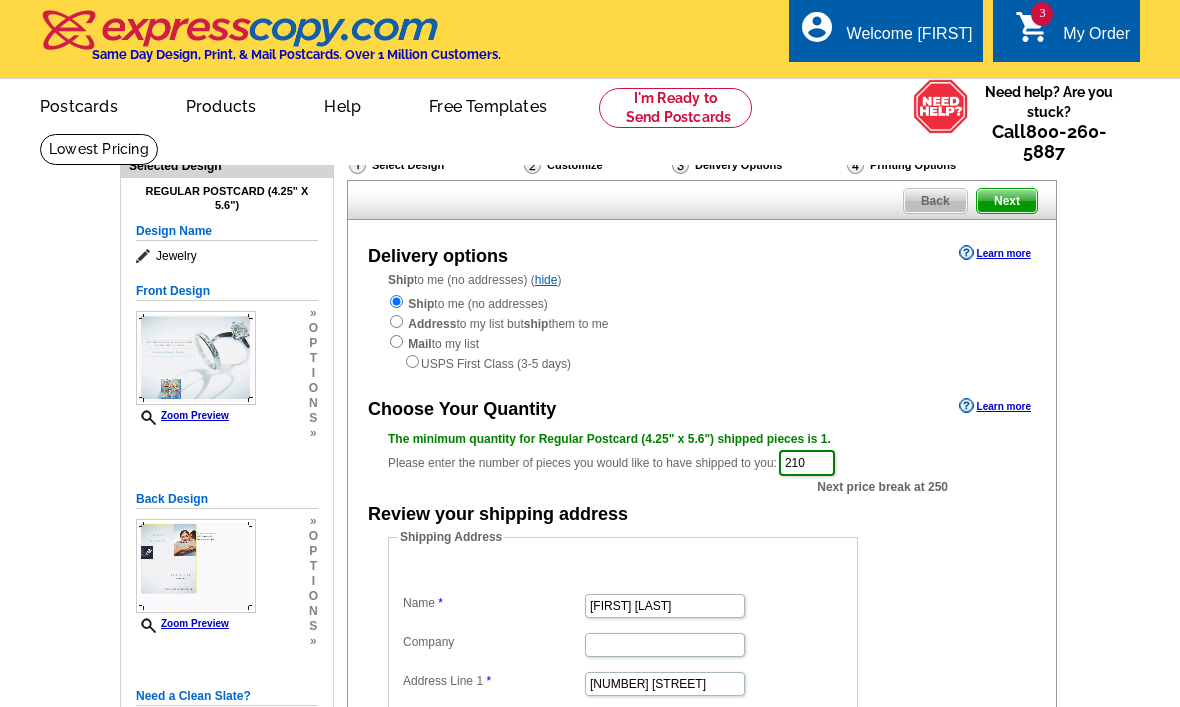 click on "Next" at bounding box center [1007, 201] 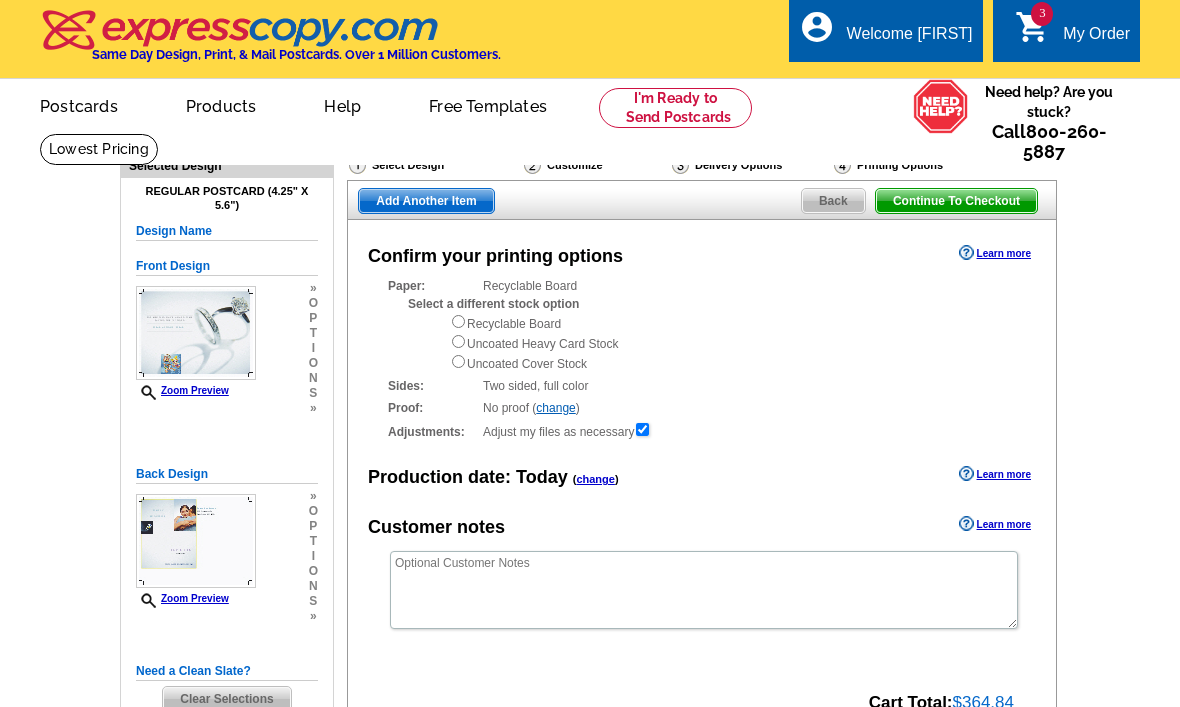 scroll, scrollTop: 0, scrollLeft: 0, axis: both 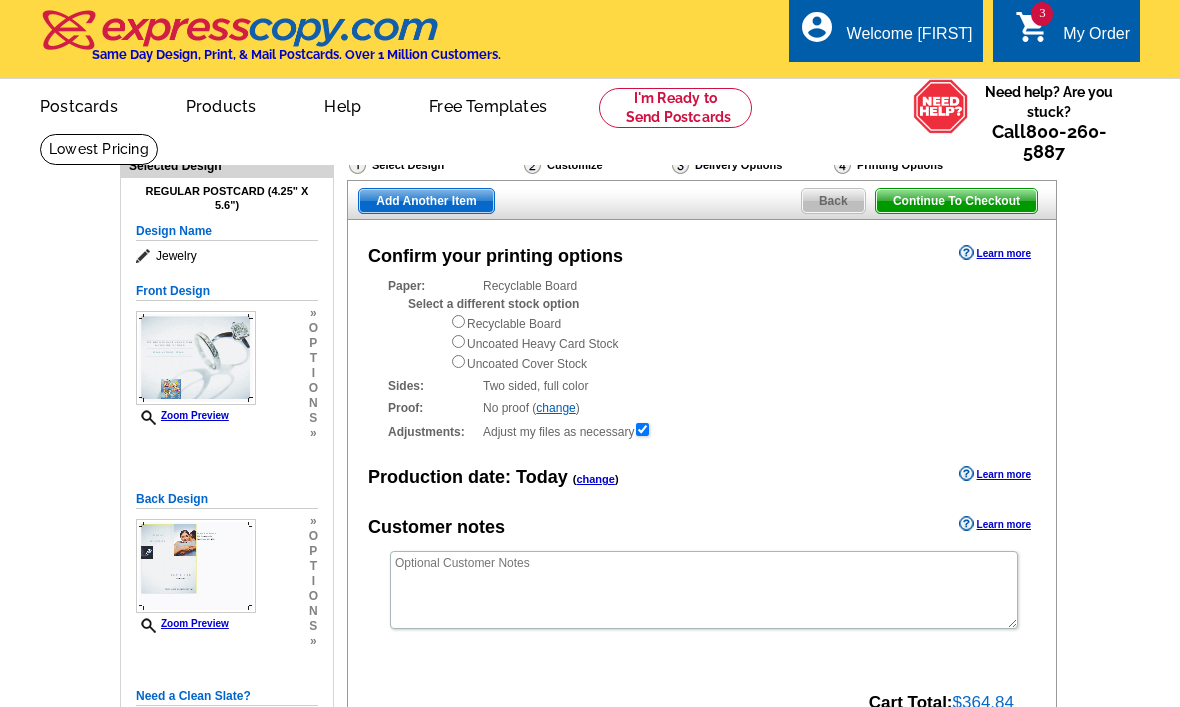 click at bounding box center [458, 321] 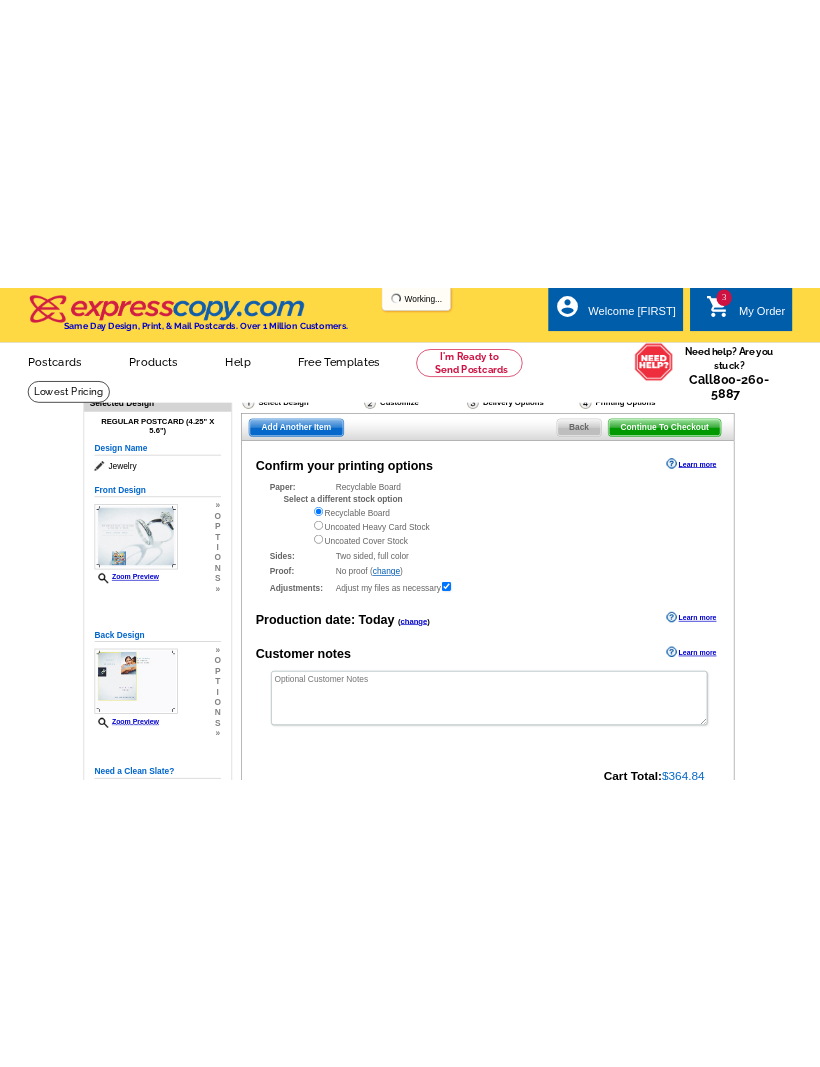 scroll, scrollTop: 0, scrollLeft: 0, axis: both 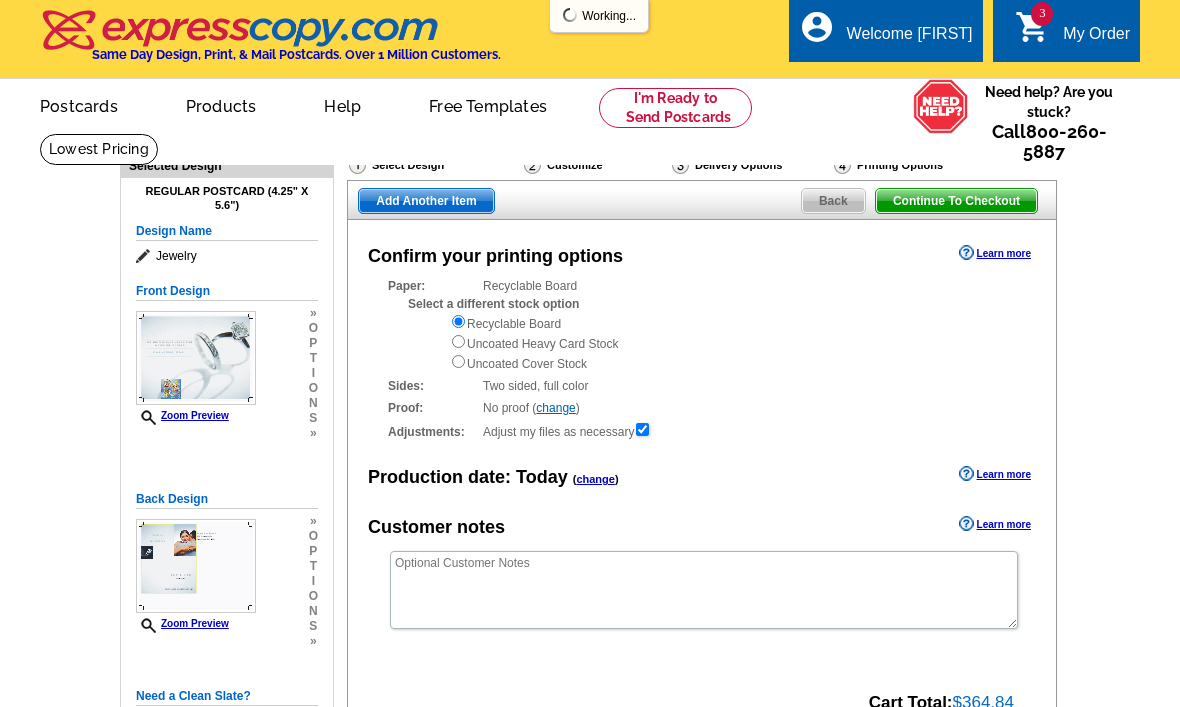 click on "Add Another Item" at bounding box center [426, 201] 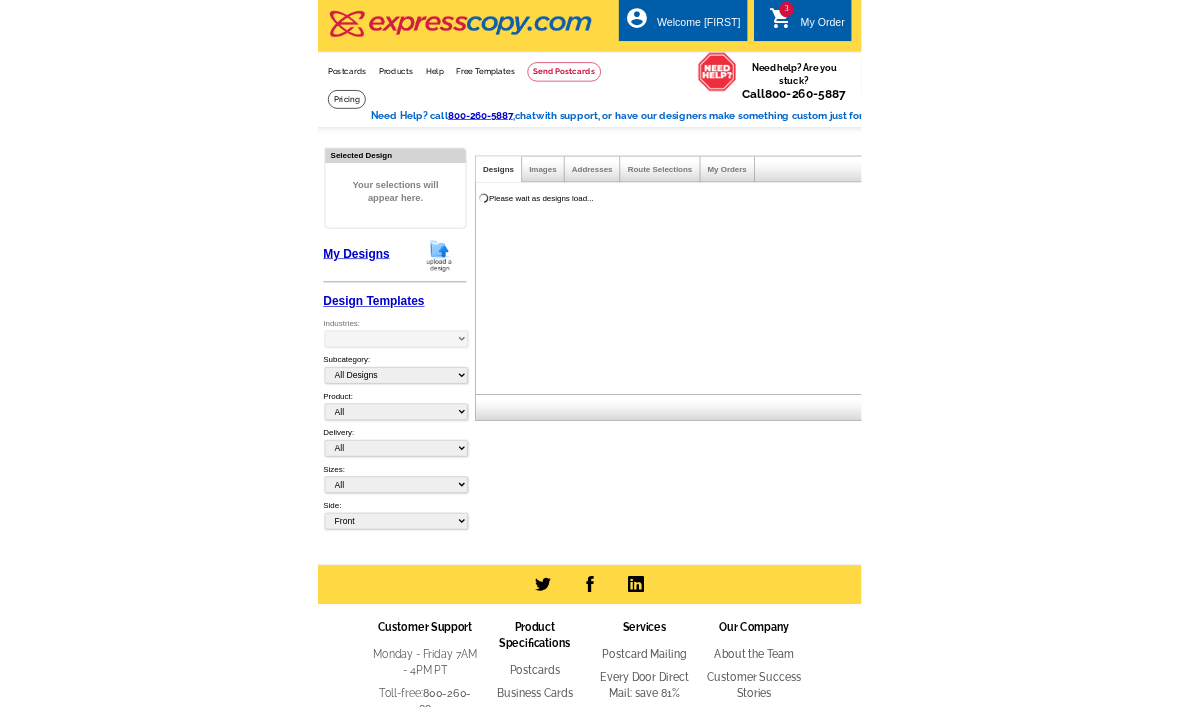scroll, scrollTop: 0, scrollLeft: 0, axis: both 